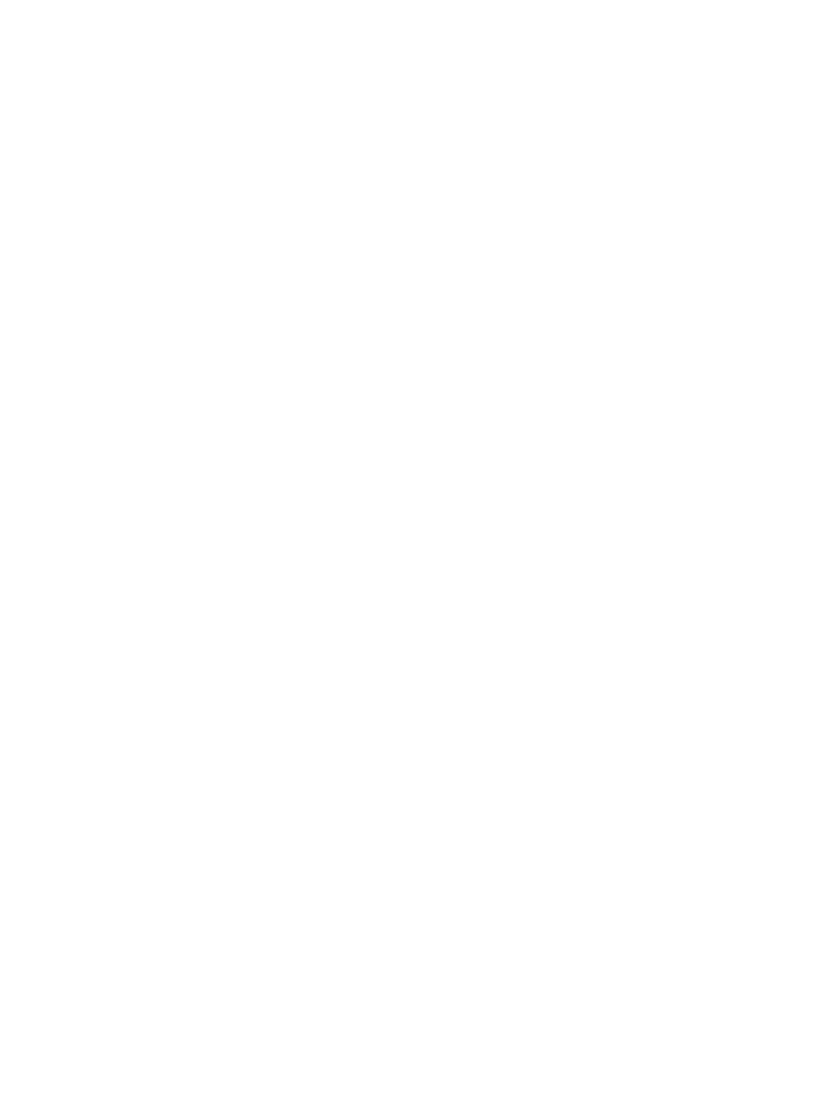 scroll, scrollTop: 0, scrollLeft: 0, axis: both 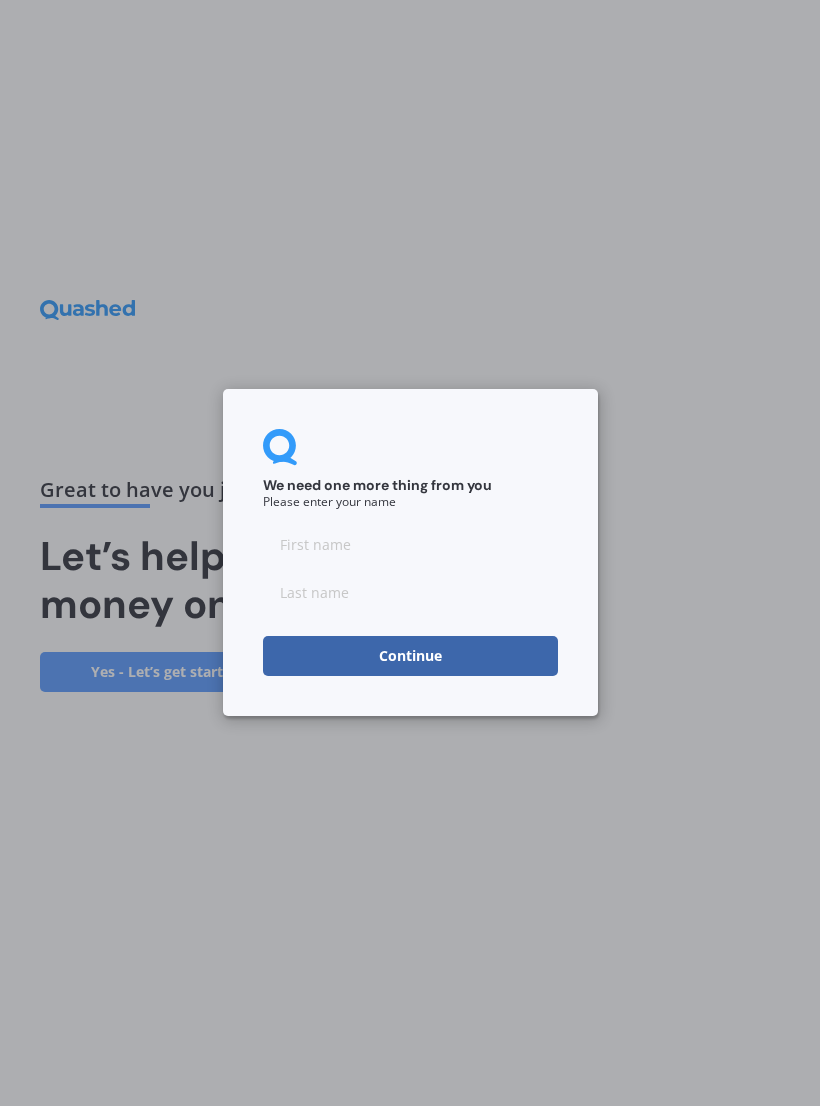 click at bounding box center [410, 545] 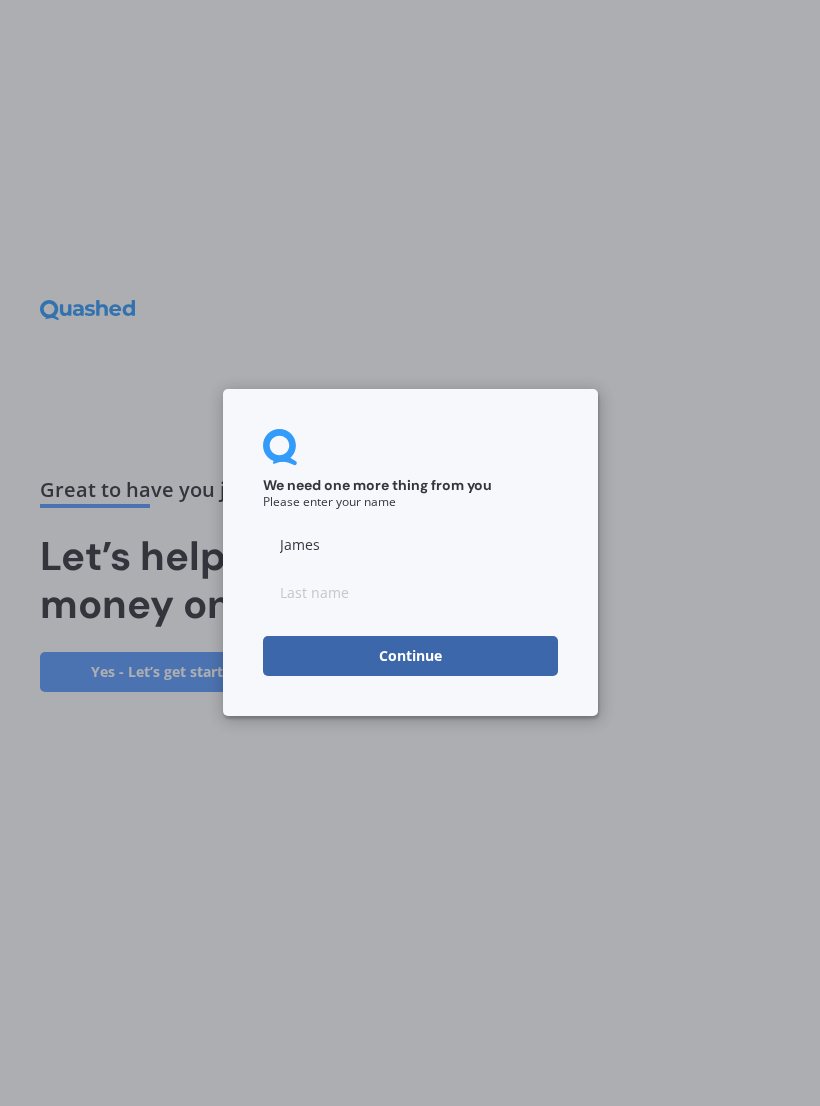 type on "James" 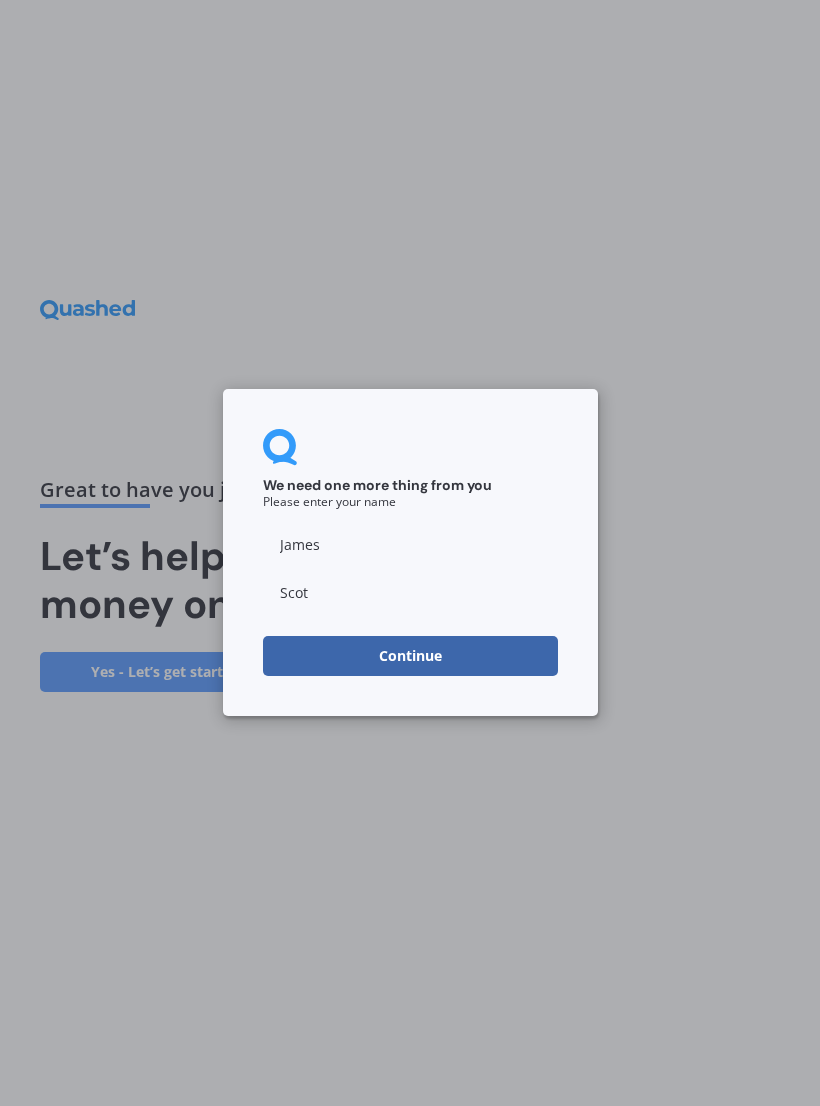 type on "[FIRST_NAME]" 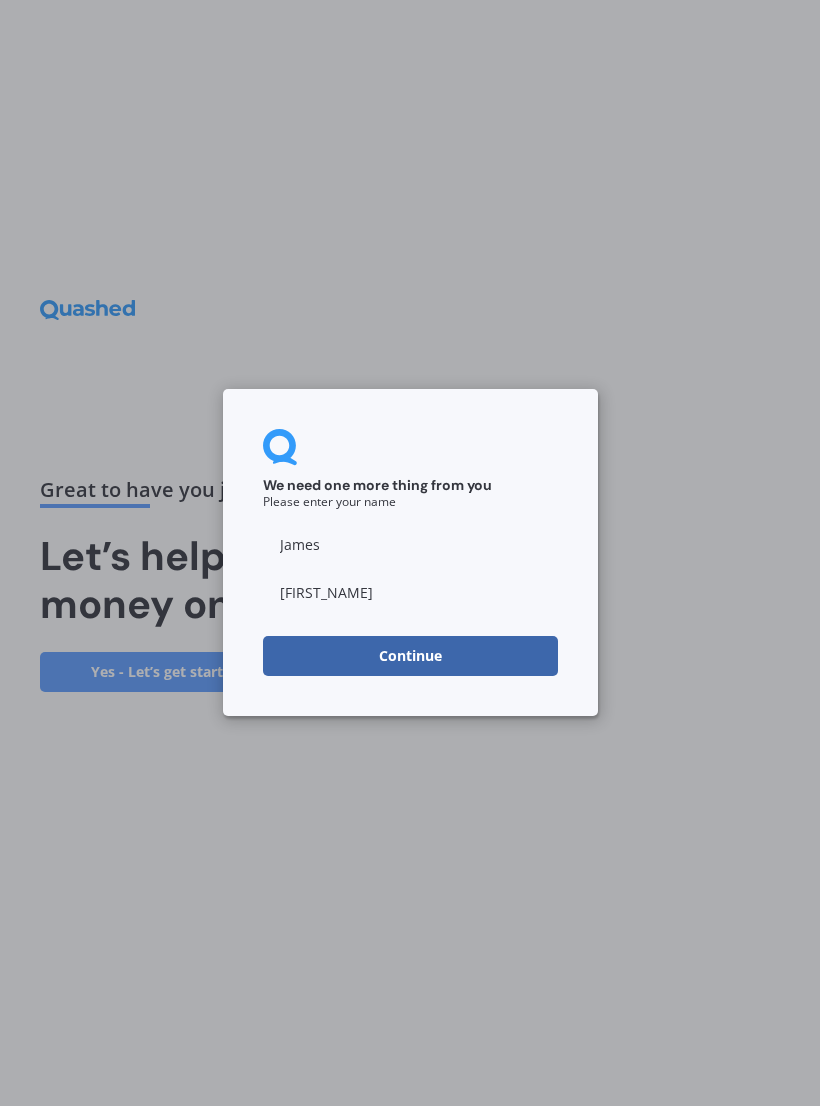 click on "Continue" at bounding box center (410, 657) 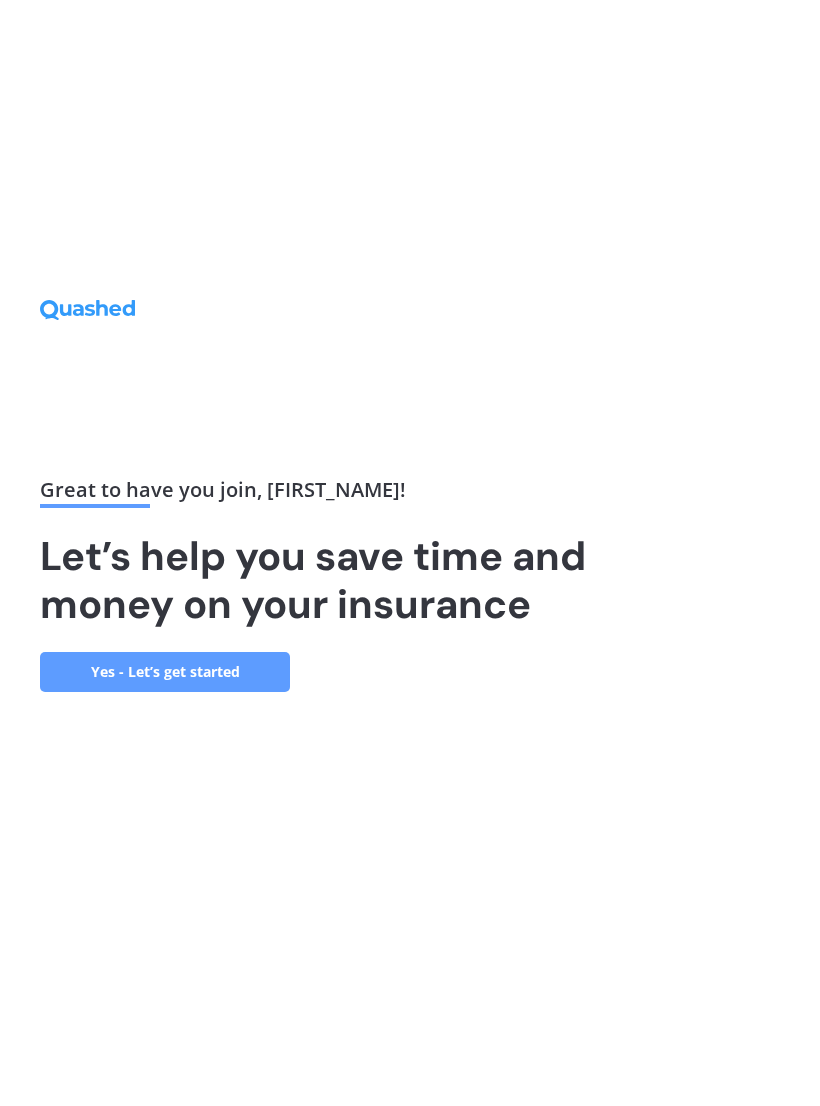 click on "Yes - Let’s get started" at bounding box center (165, 672) 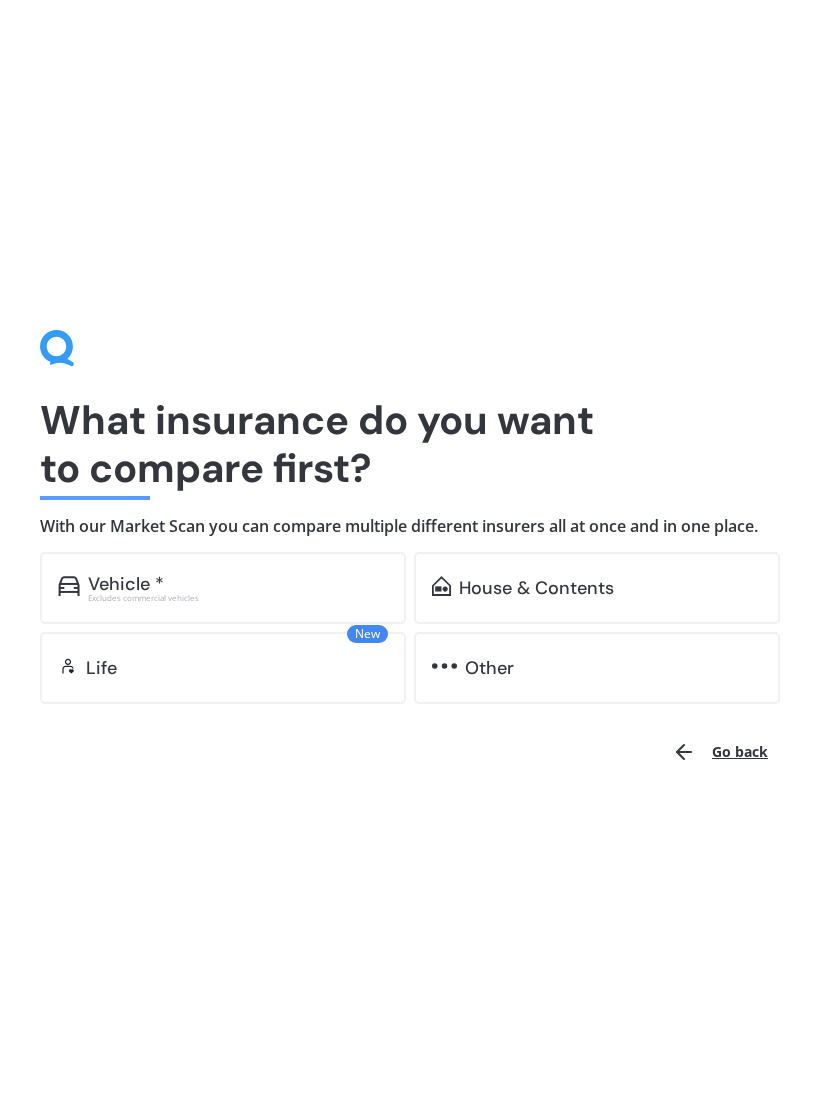 click on "Vehicle * Excludes commercial vehicles" at bounding box center (223, 588) 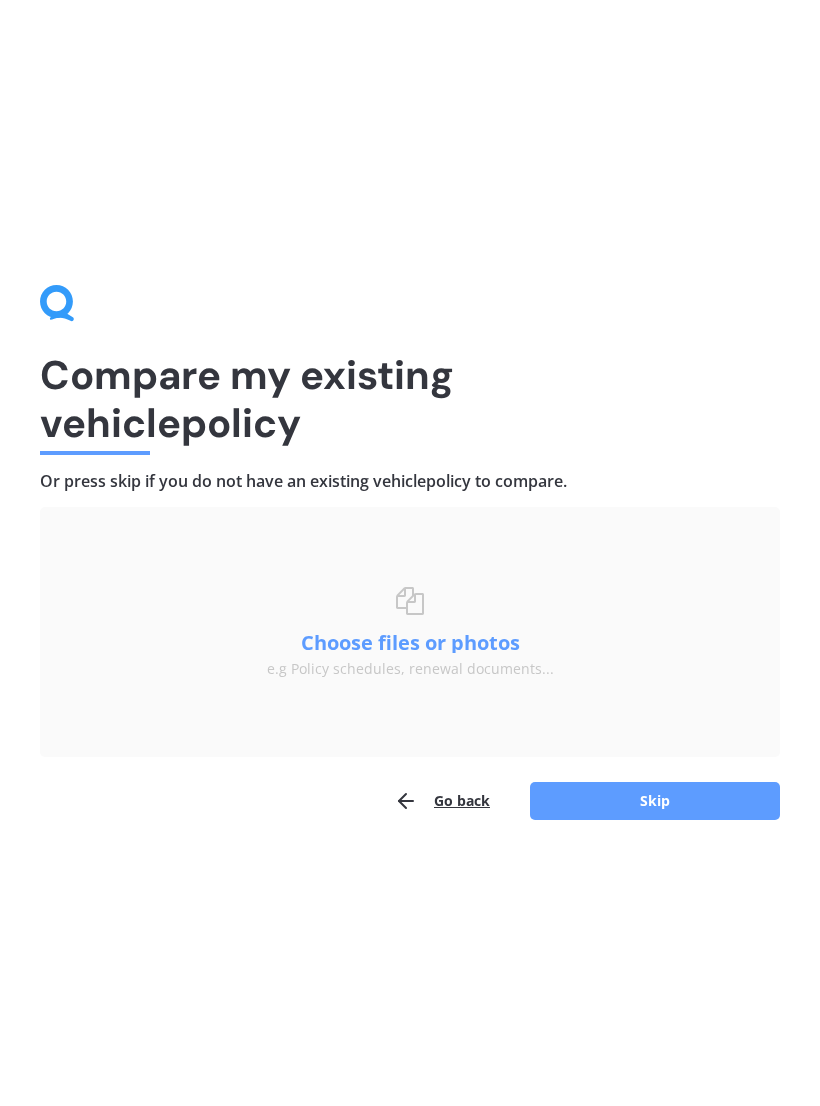 click on "Skip" at bounding box center [655, 801] 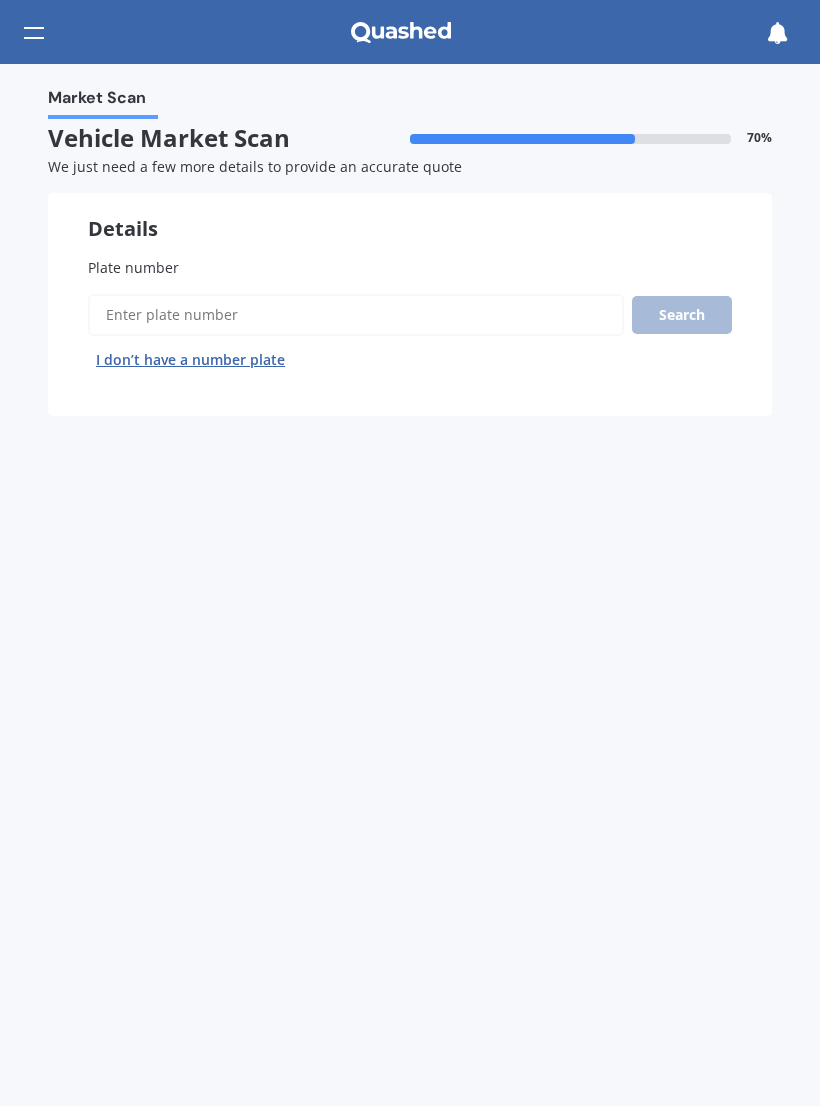 click on "Plate number" at bounding box center [356, 315] 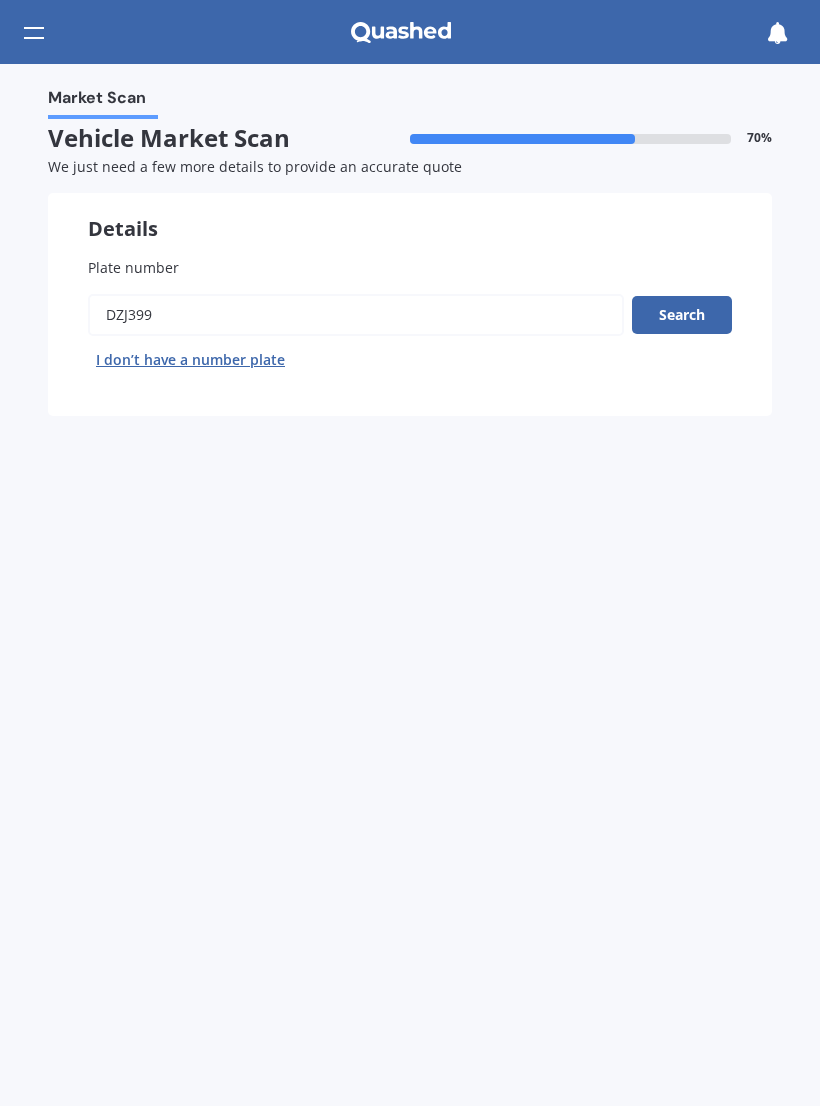 type on "Dzj399" 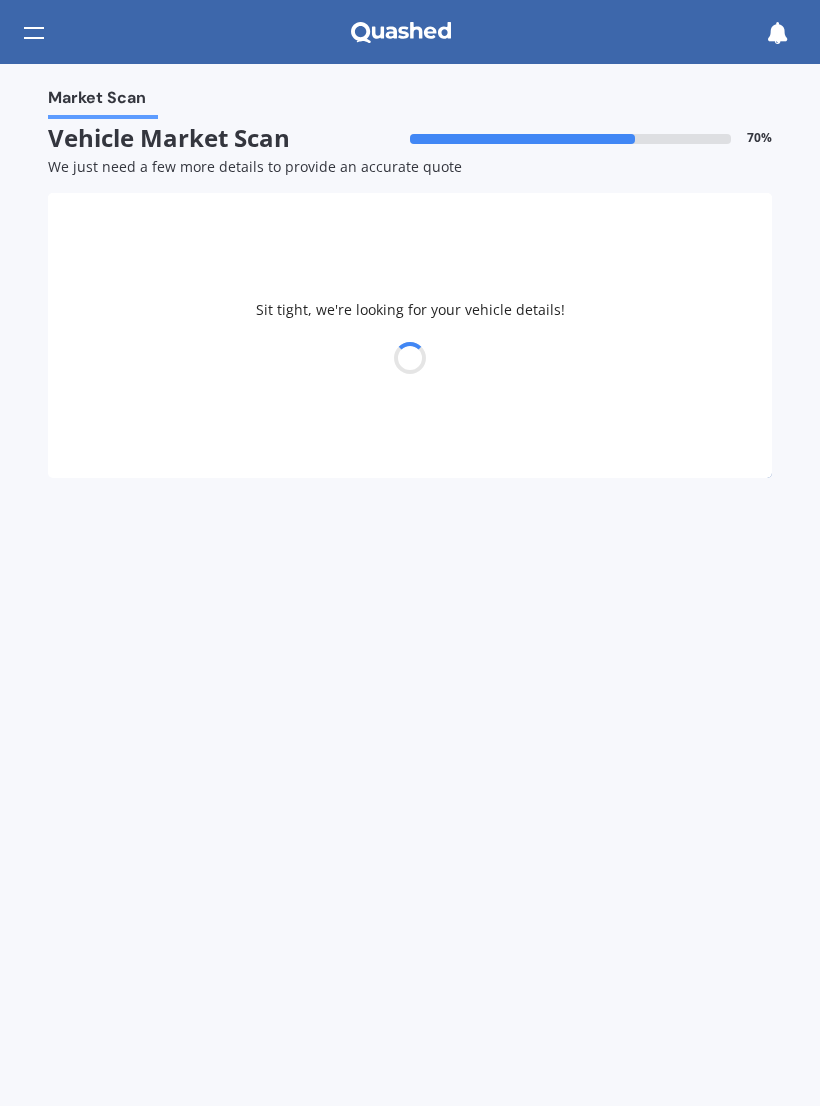 select on "TOYOTA" 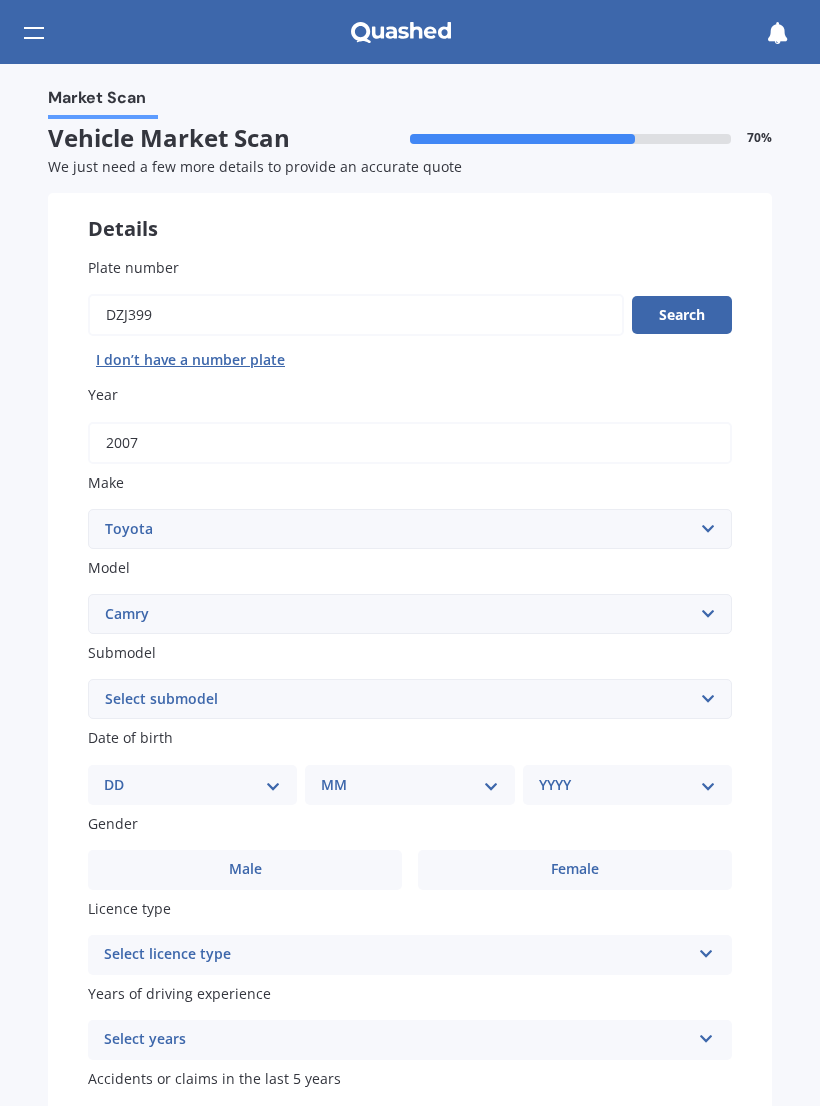 click on "Select submodel (All other) Altise 2.4 Altise 3.0 V6 Ateva 2.4 Ateva 3.0 V6 Azura 3.0 V6 GL GL V6 GLI GLX GLX V6 Gracia 2.2 GS GX GX V6 Hybrid G Package SE Sportivo Sportivo 3.0 V6 Touring V6 Ultima 2.0 Ultima 2.2 V6 Gracia 2.5" at bounding box center [410, 699] 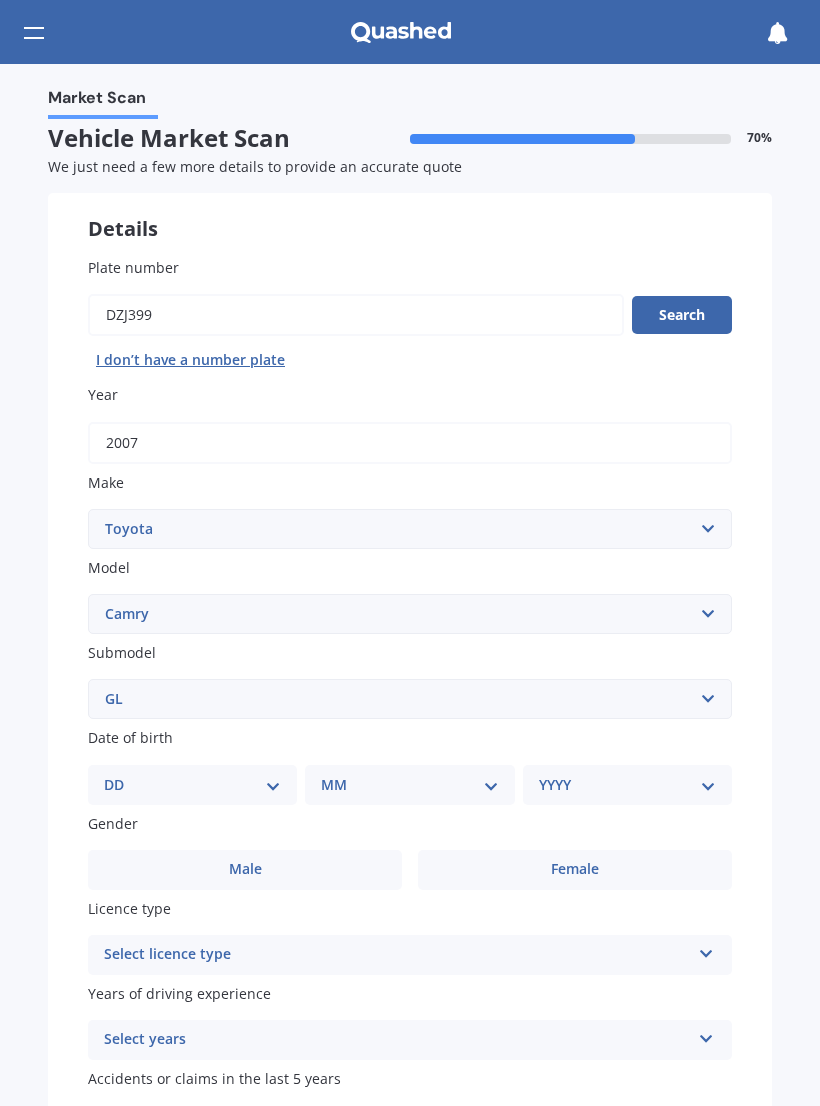 click on "DD 01 02 03 04 05 06 07 08 09 10 11 12 13 14 15 16 17 18 19 20 21 22 23 24 25 26 27 28 29 30 31" at bounding box center (192, 785) 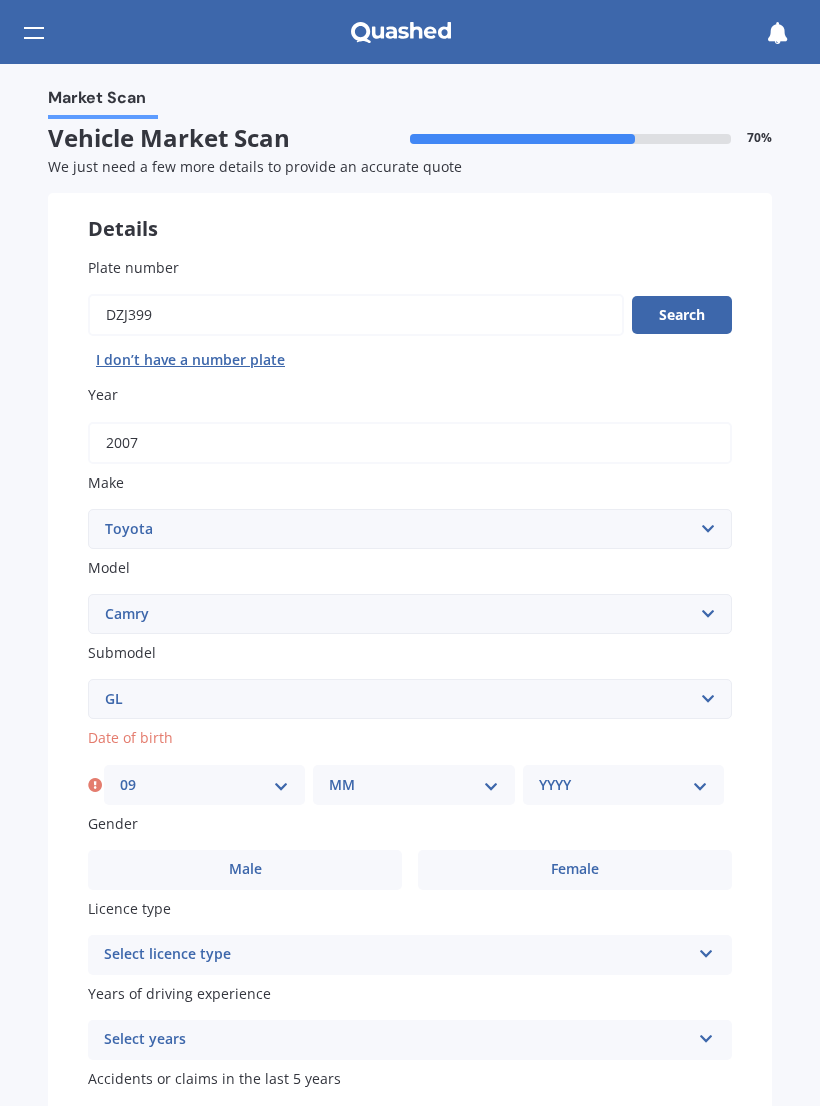click on "MM 01 02 03 04 05 06 07 08 09 10 11 12" at bounding box center (413, 785) 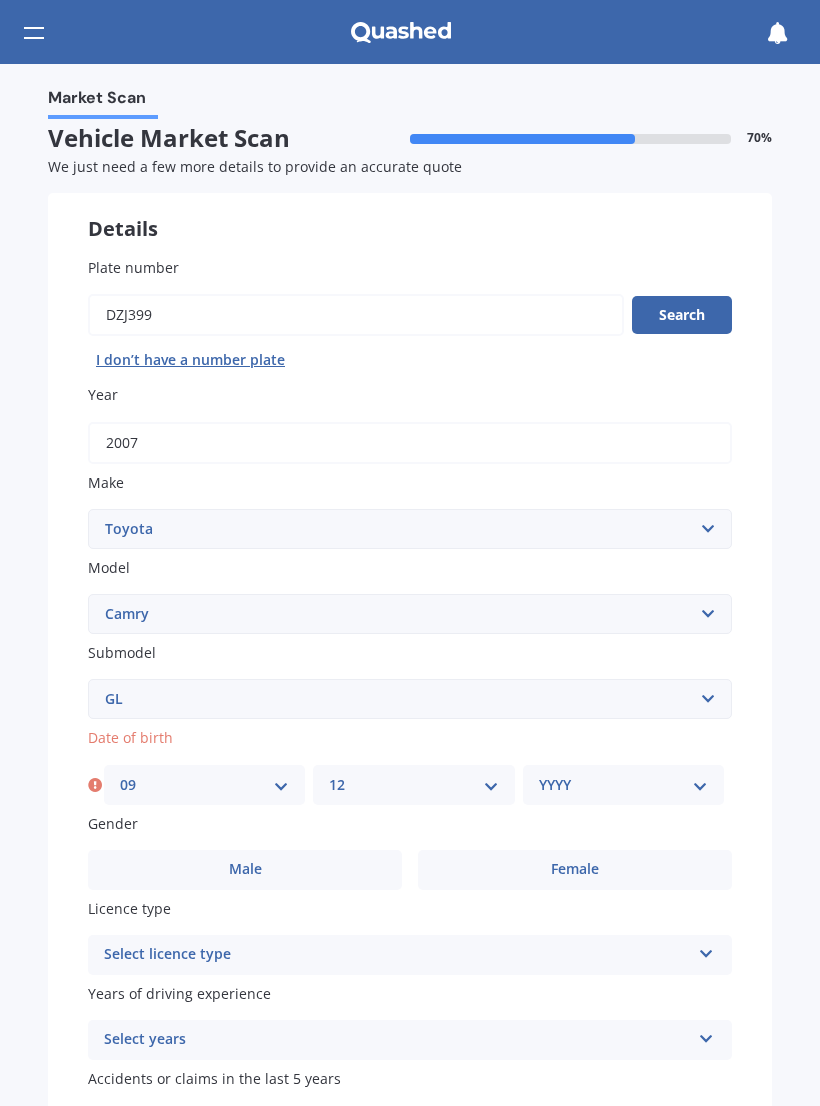 click on "YYYY 2025 2024 2023 2022 2021 2020 2019 2018 2017 2016 2015 2014 2013 2012 2011 2010 2009 2008 2007 2006 2005 2004 2003 2002 2001 2000 1999 1998 1997 1996 1995 1994 1993 1992 1991 1990 1989 1988 1987 1986 1985 1984 1983 1982 1981 1980 1979 1978 1977 1976 1975 1974 1973 1972 1971 1970 1969 1968 1967 1966 1965 1964 1963 1962 1961 1960 1959 1958 1957 1956 1955 1954 1953 1952 1951 1950 1949 1948 1947 1946 1945 1944 1943 1942 1941 1940 1939 1938 1937 1936 1935 1934 1933 1932 1931 1930 1929 1928 1927 1926" at bounding box center (623, 785) 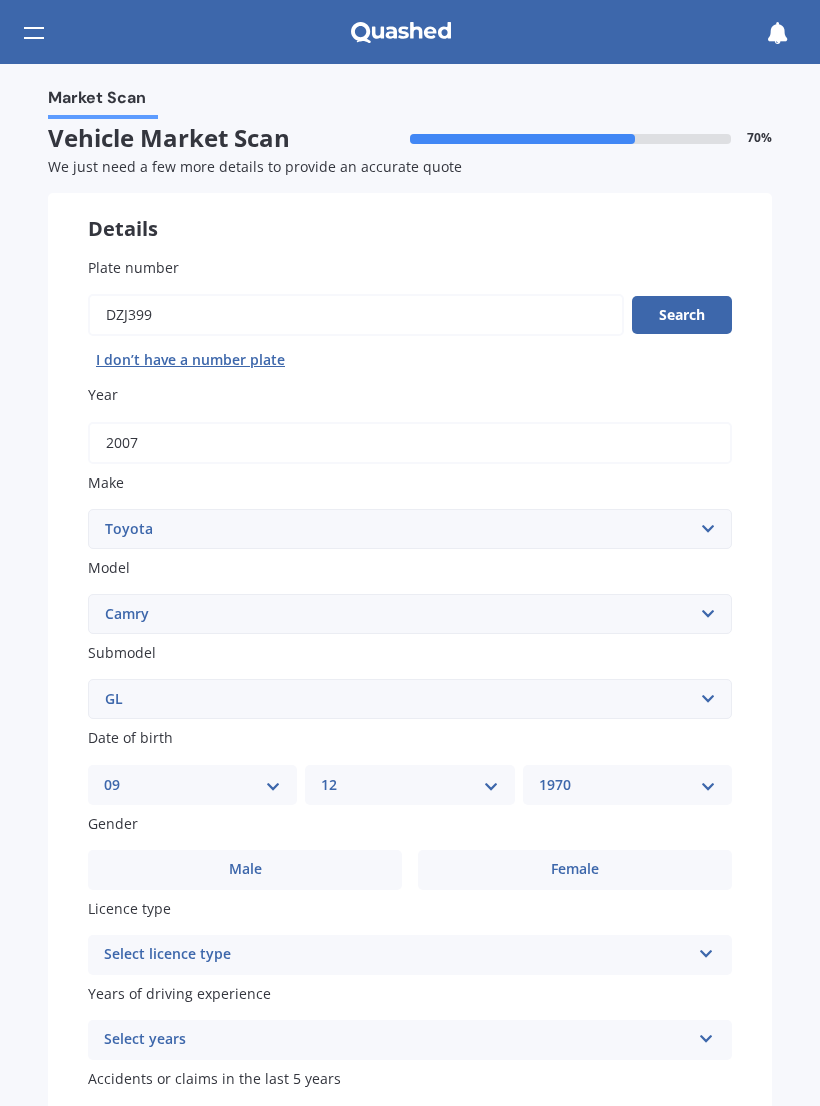 click on "Male" at bounding box center (245, 870) 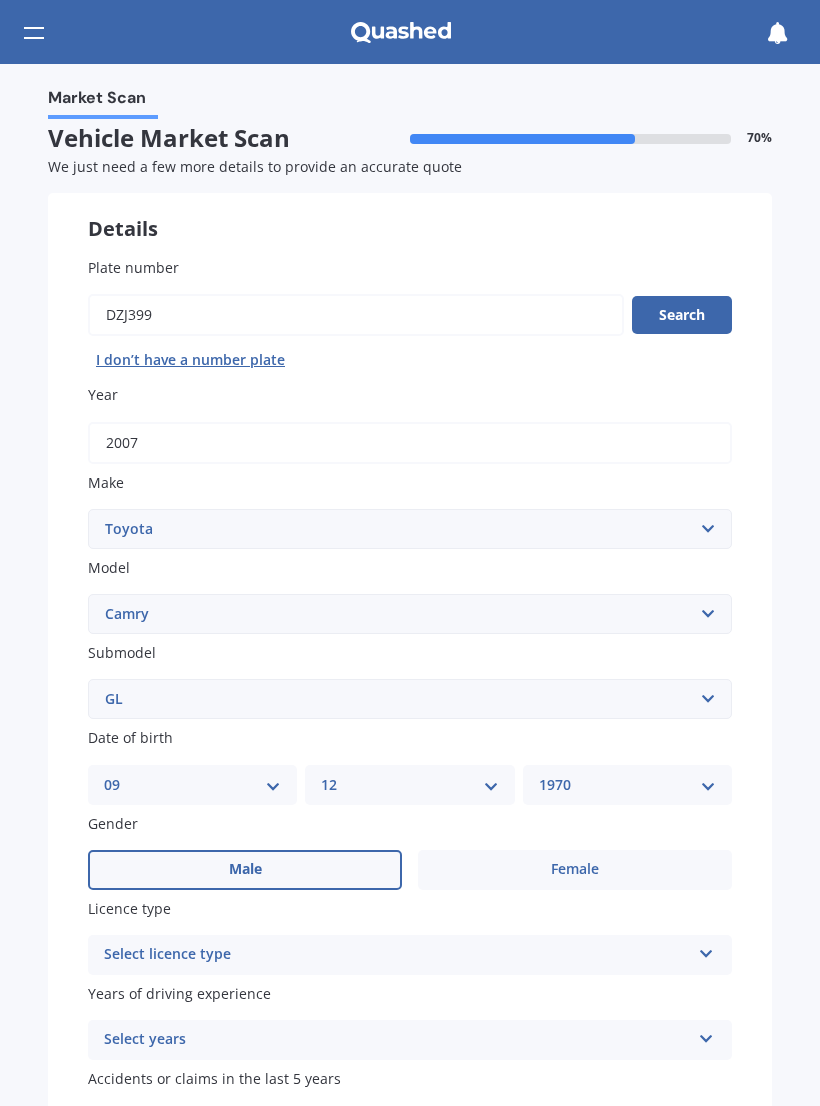 click on "Select licence type NZ Full NZ Restricted NZ Learners Australia United Kingdom Ireland South Africa International / Other overseas licence" at bounding box center (410, 955) 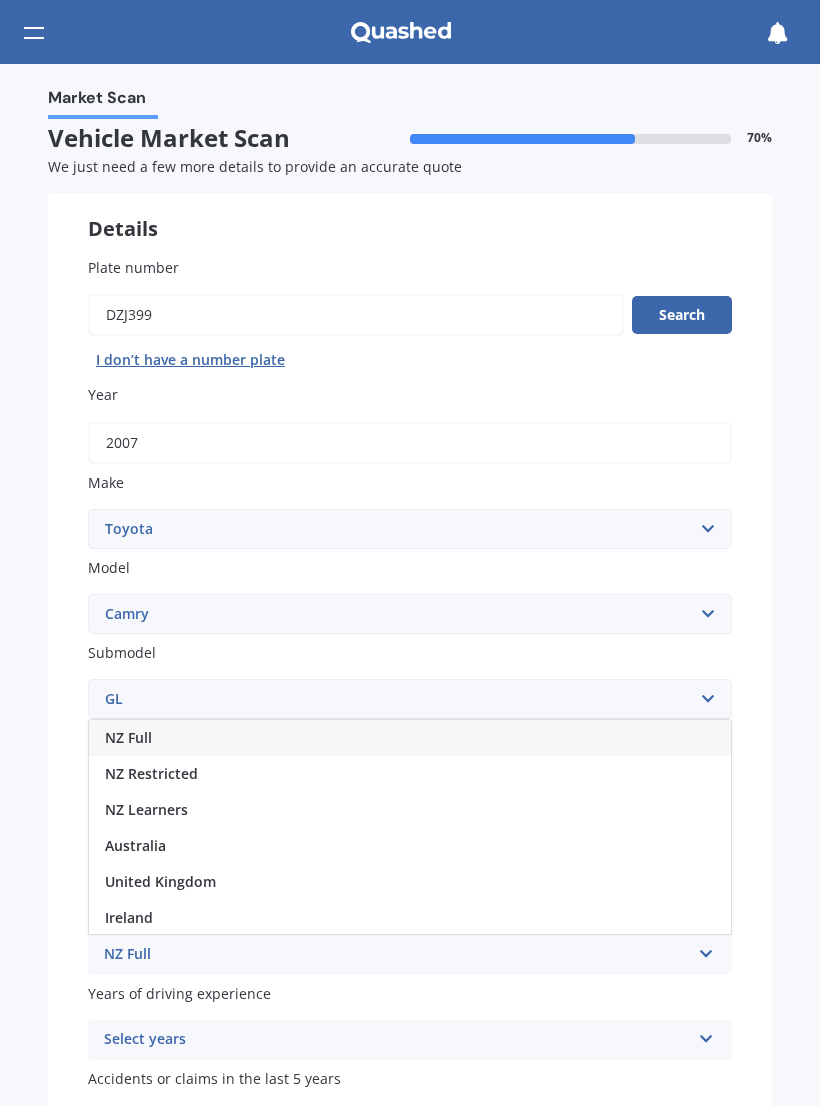click on "NZ Full" at bounding box center (410, 738) 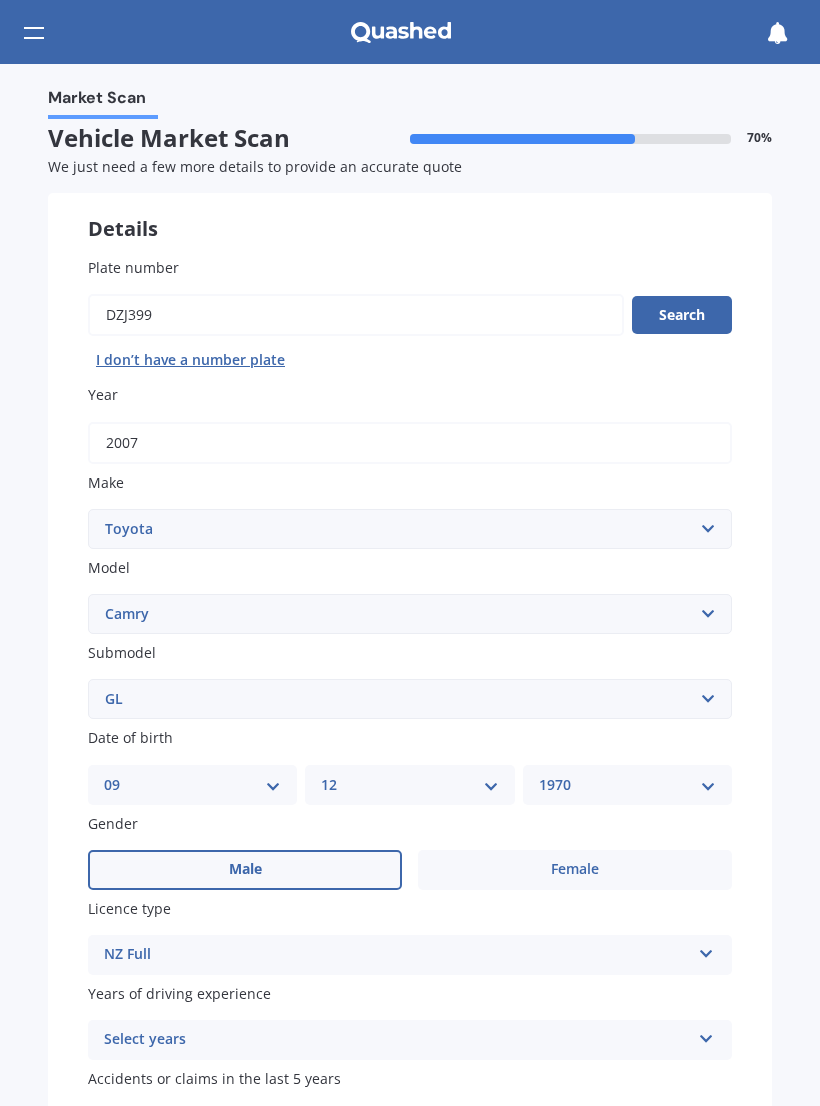 click on "Select years 5 or more years 4 years 3 years 2 years 1 year" at bounding box center [410, 1040] 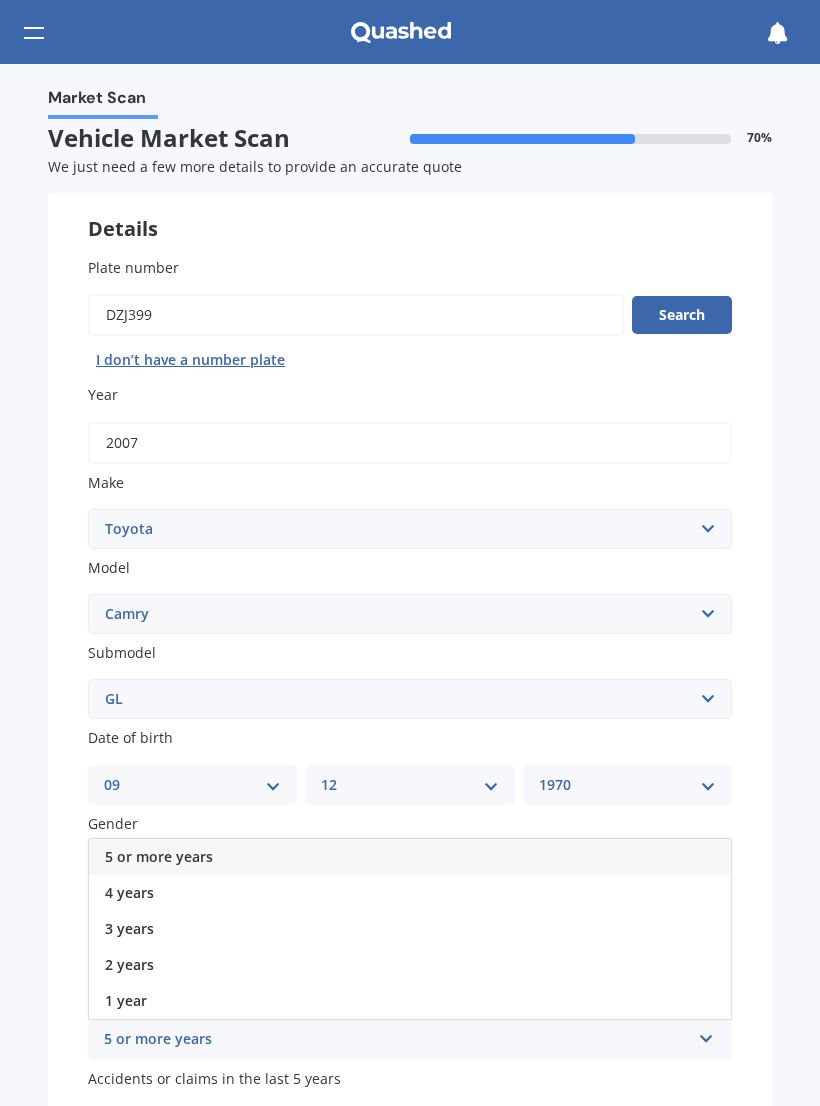 click on "5 or more years" at bounding box center (410, 857) 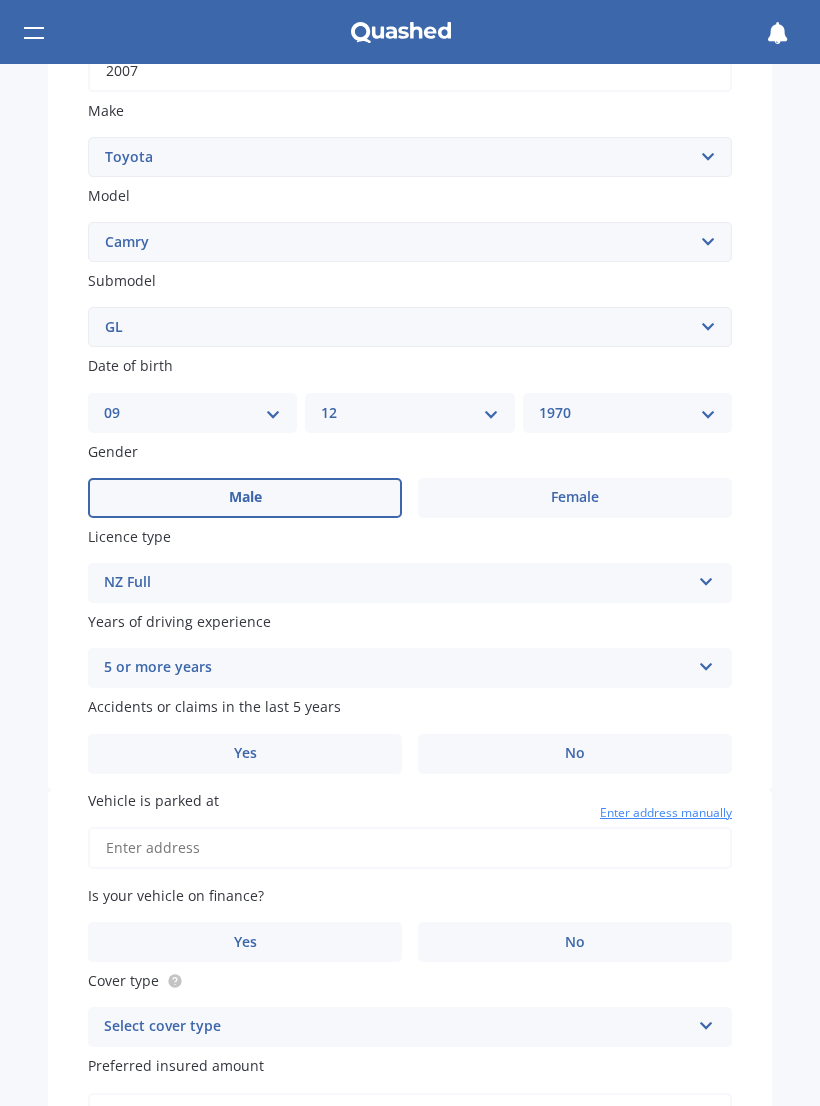 scroll, scrollTop: 337, scrollLeft: 0, axis: vertical 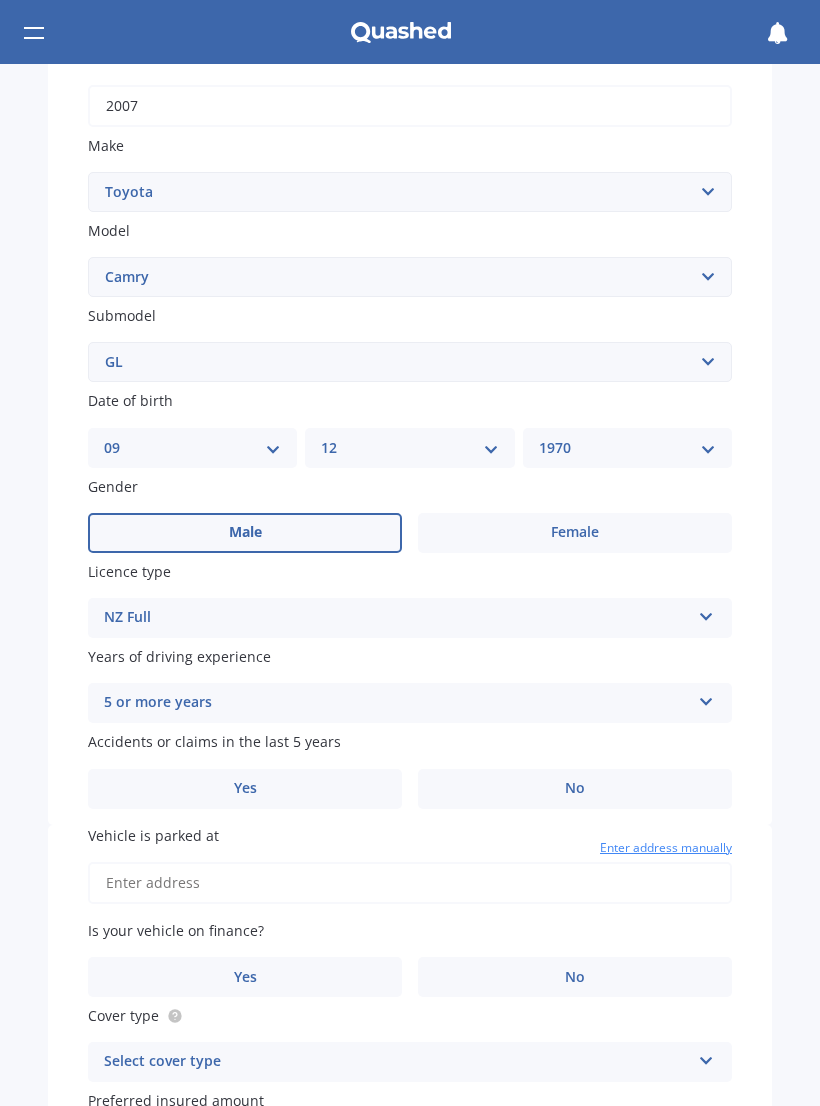 click on "No" at bounding box center [575, 789] 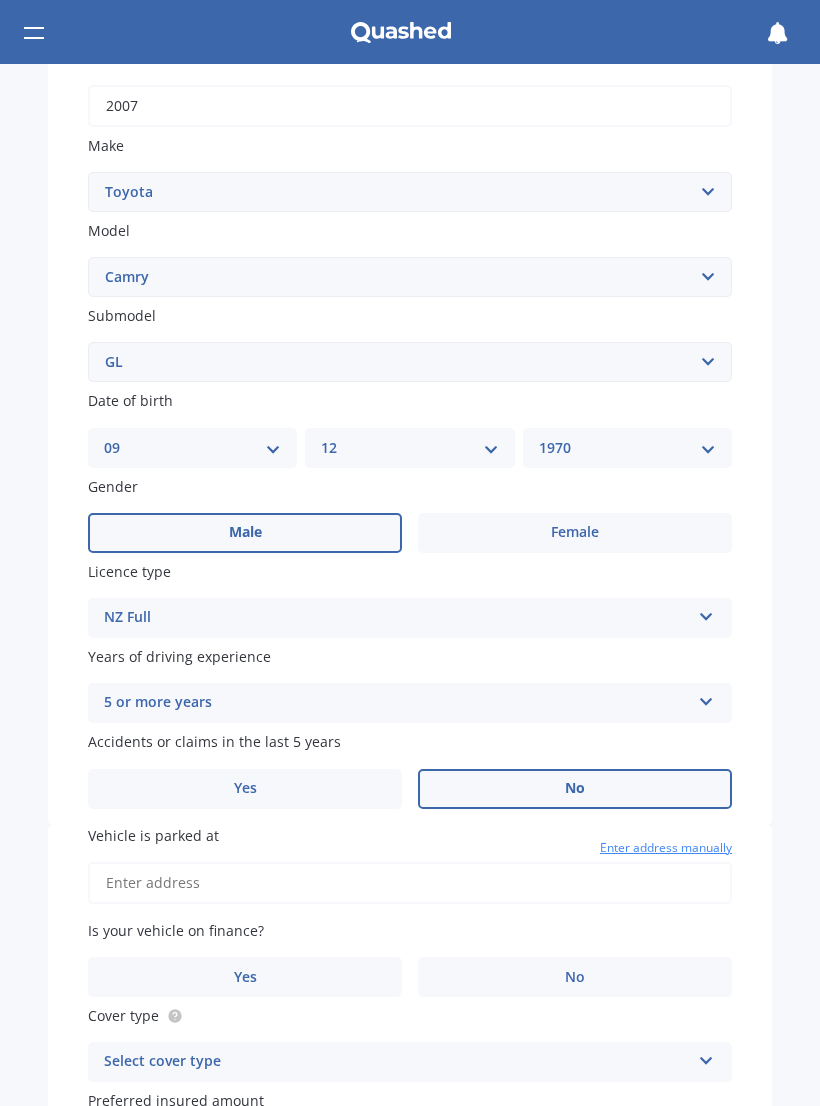 click on "Vehicle is parked at" at bounding box center (410, 883) 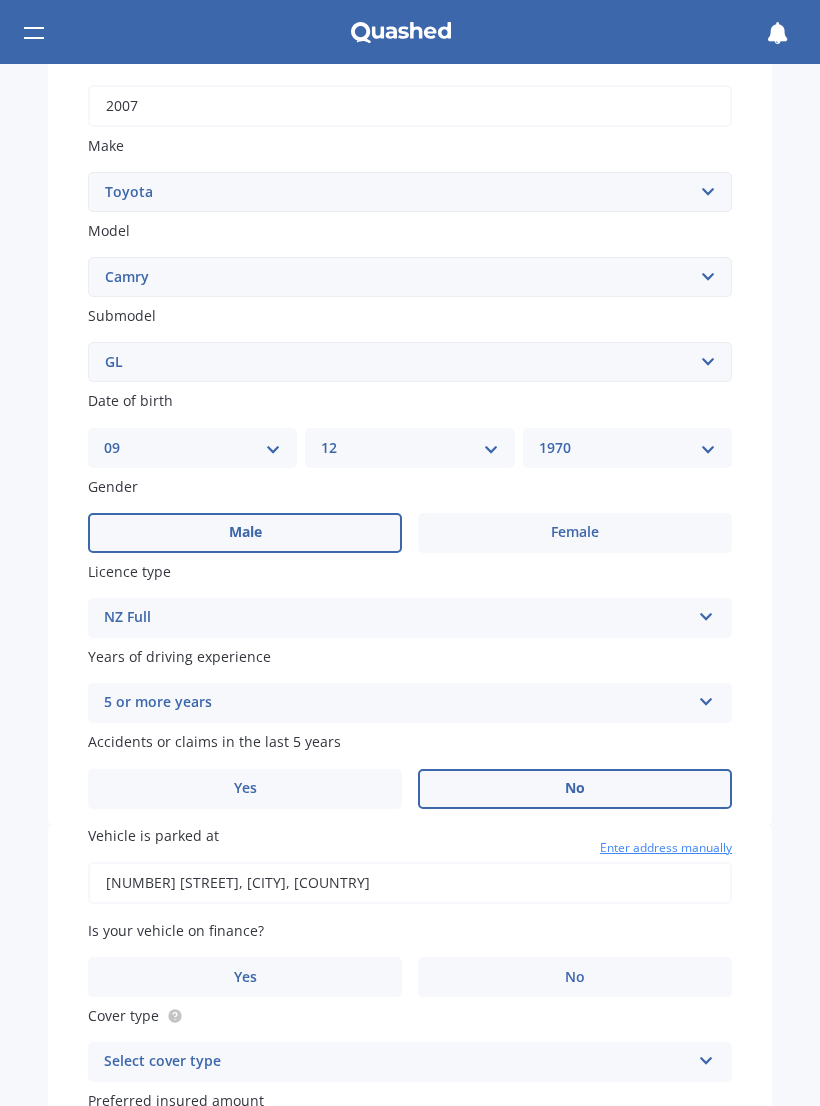 type on "18 [LAST_NAME] Road, [CITY] [POSTAL_CODE]" 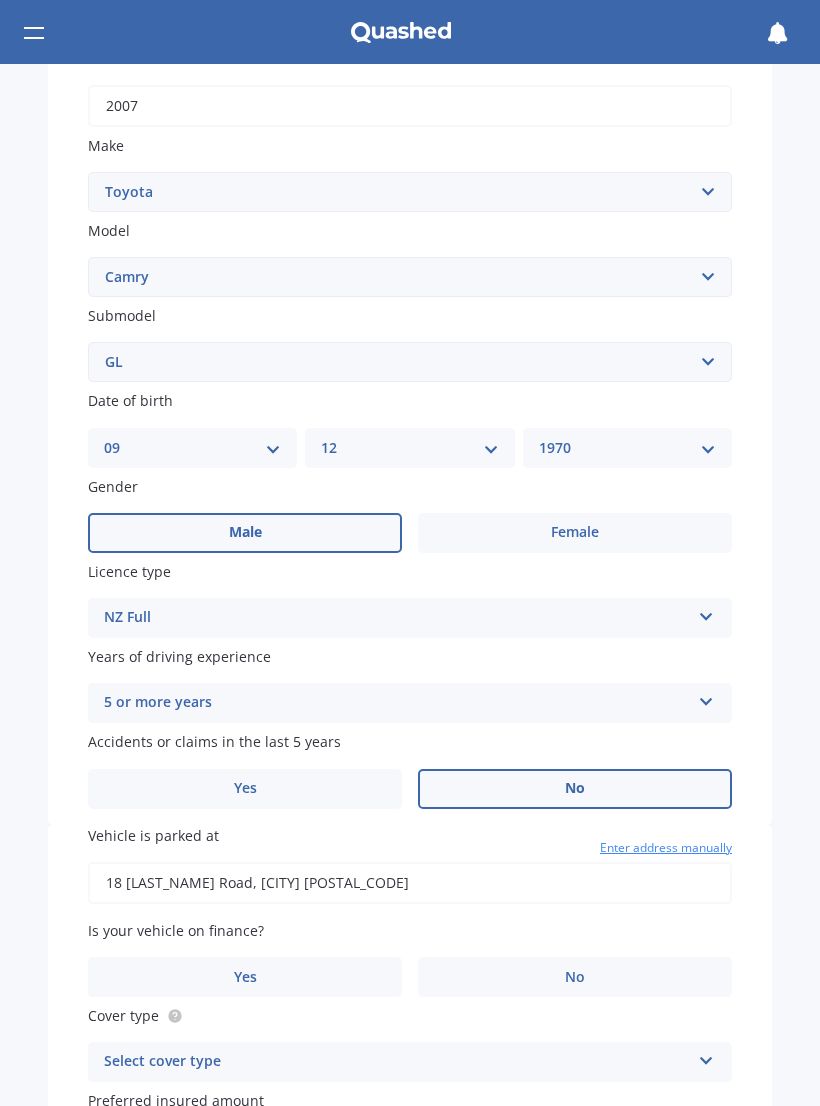 click on "No" at bounding box center (575, 977) 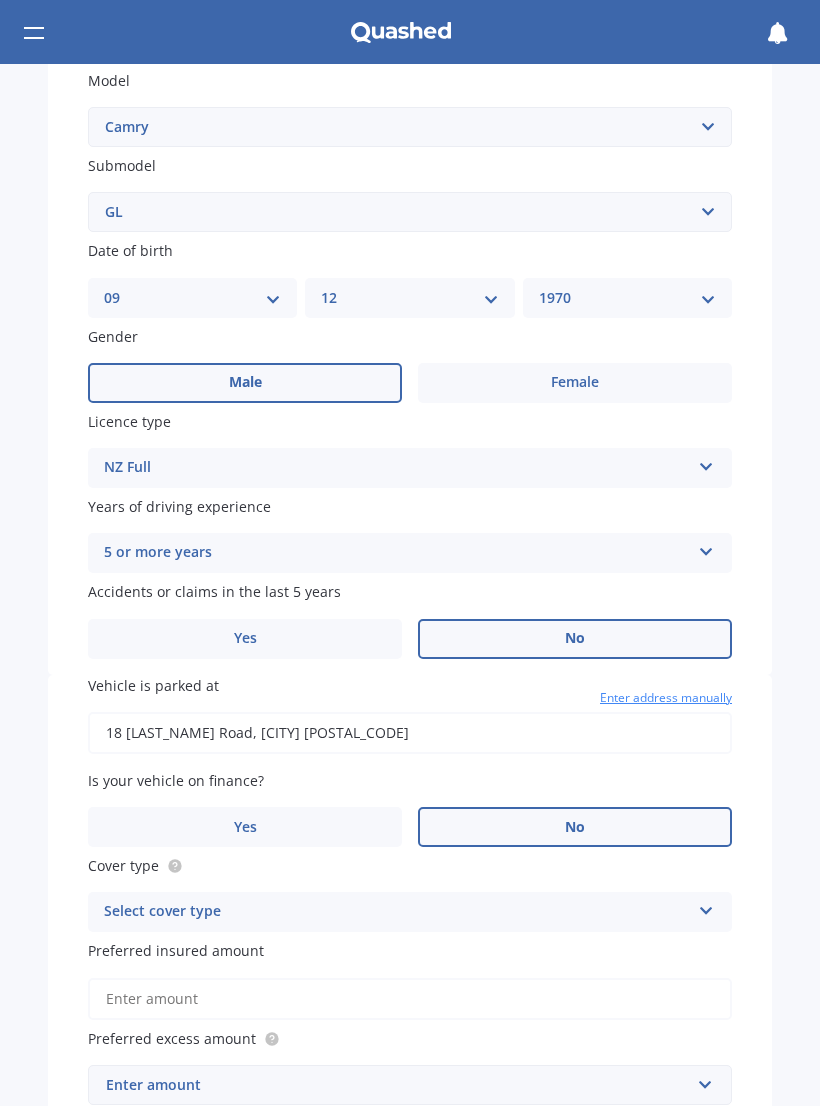 scroll, scrollTop: 542, scrollLeft: 0, axis: vertical 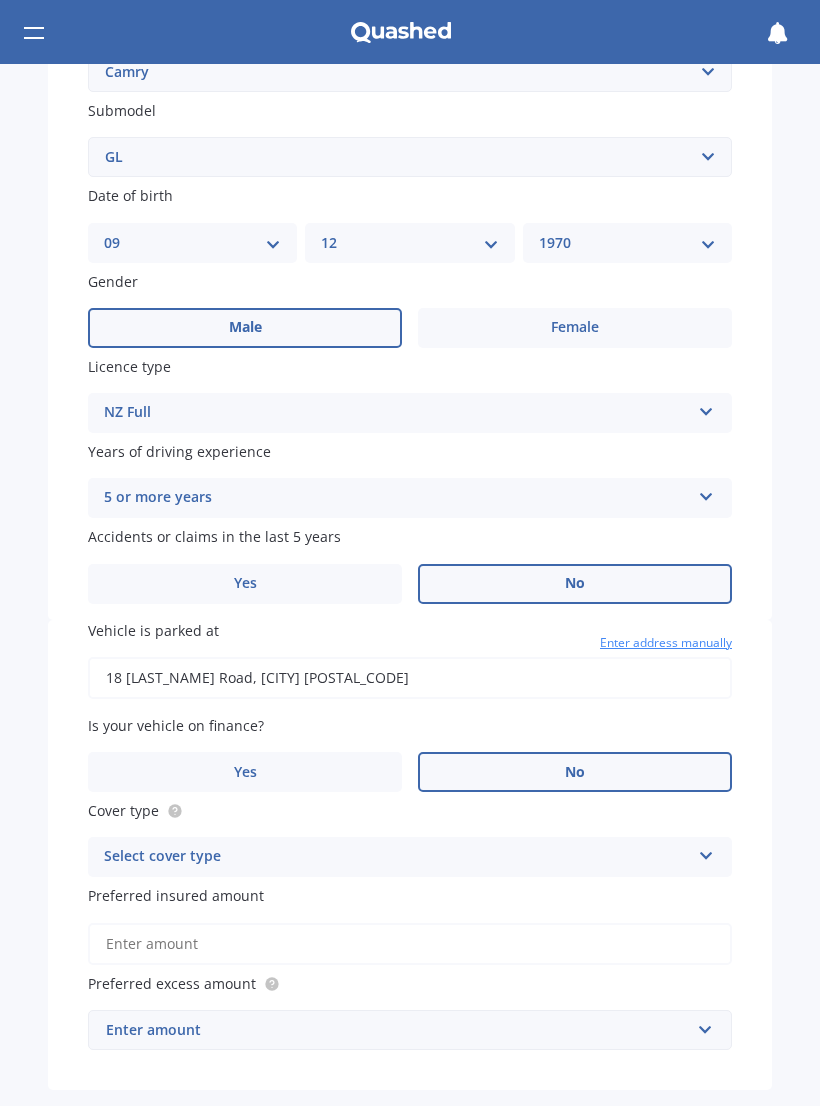 click at bounding box center (706, 852) 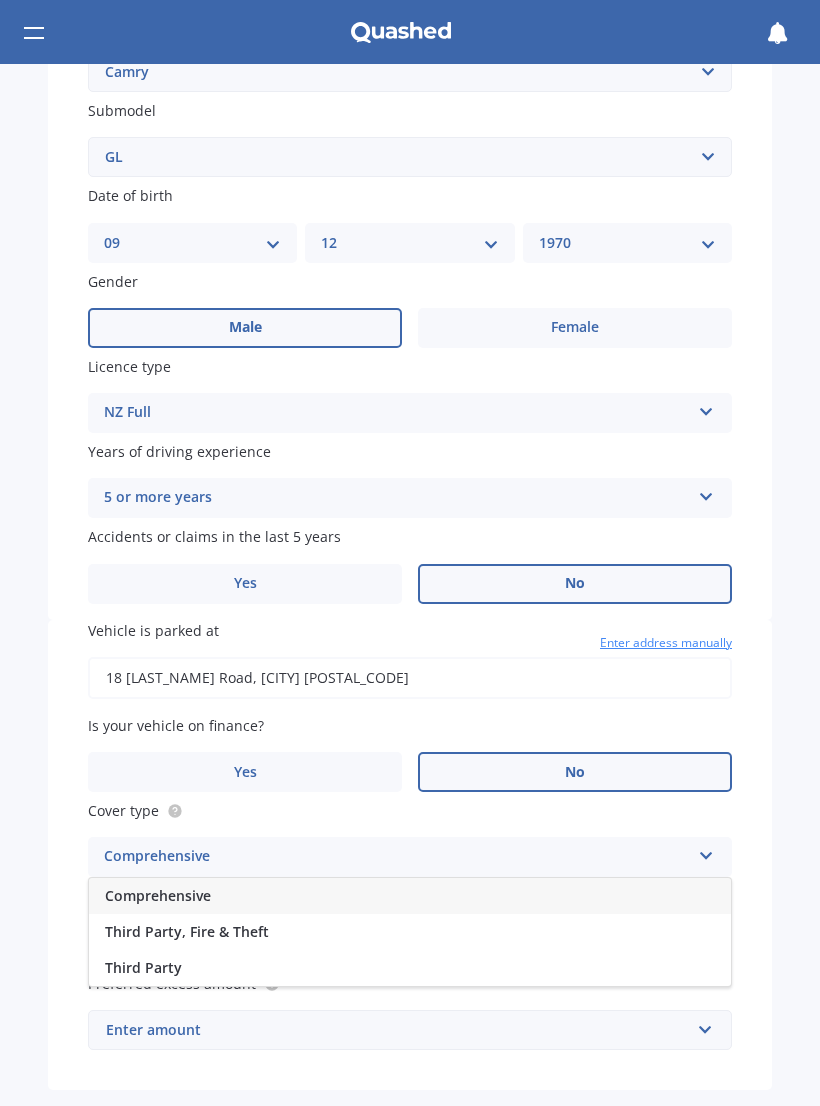click on "Comprehensive" at bounding box center [410, 896] 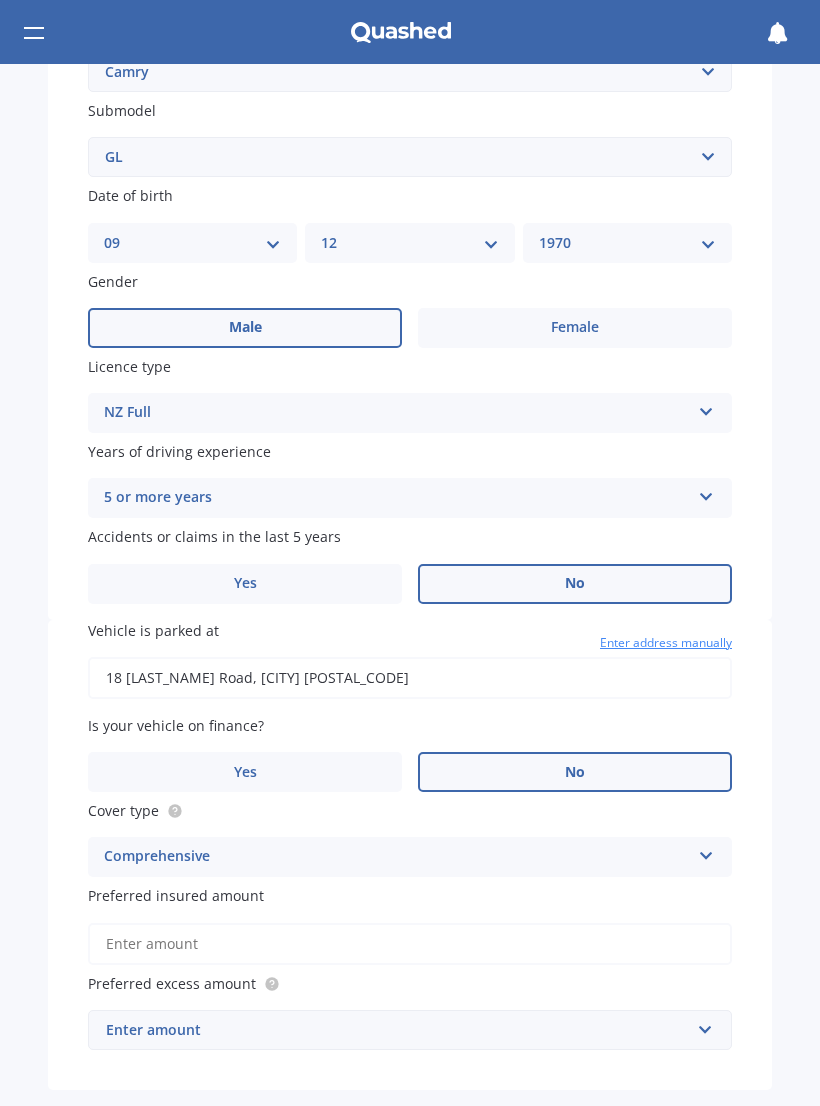 click on "Preferred insured amount" at bounding box center [410, 944] 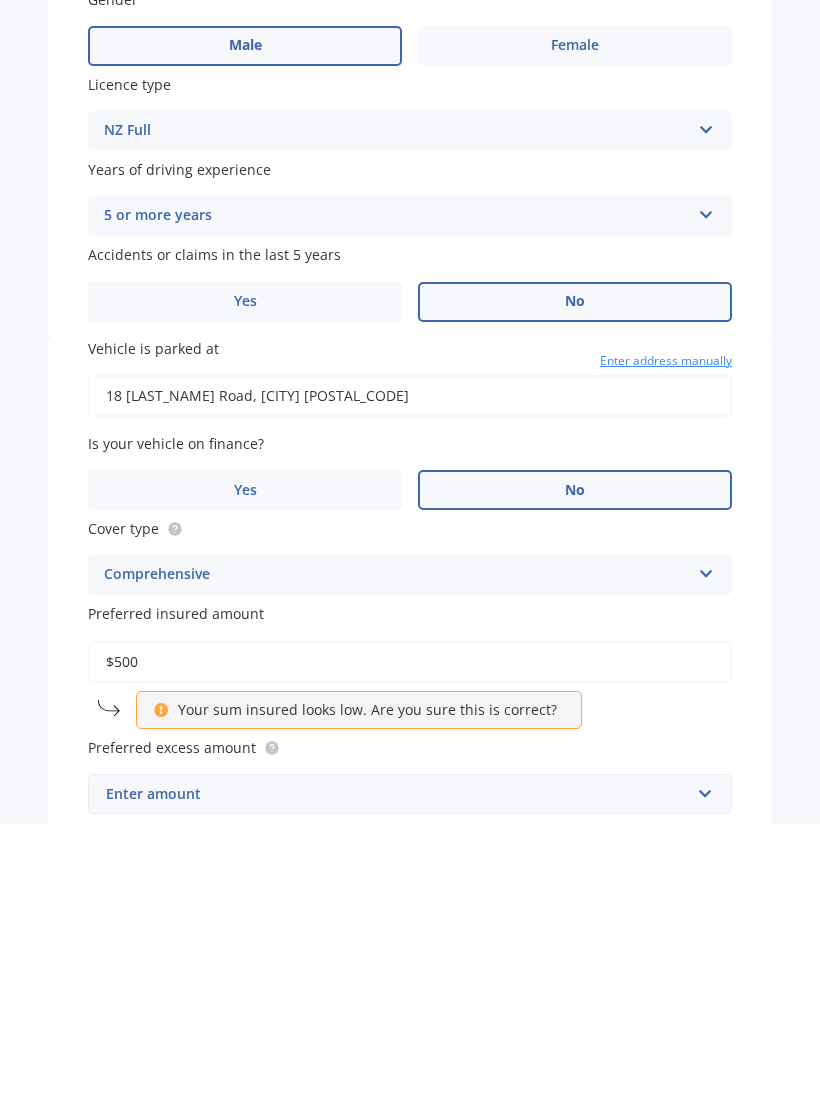 type on "$5,000" 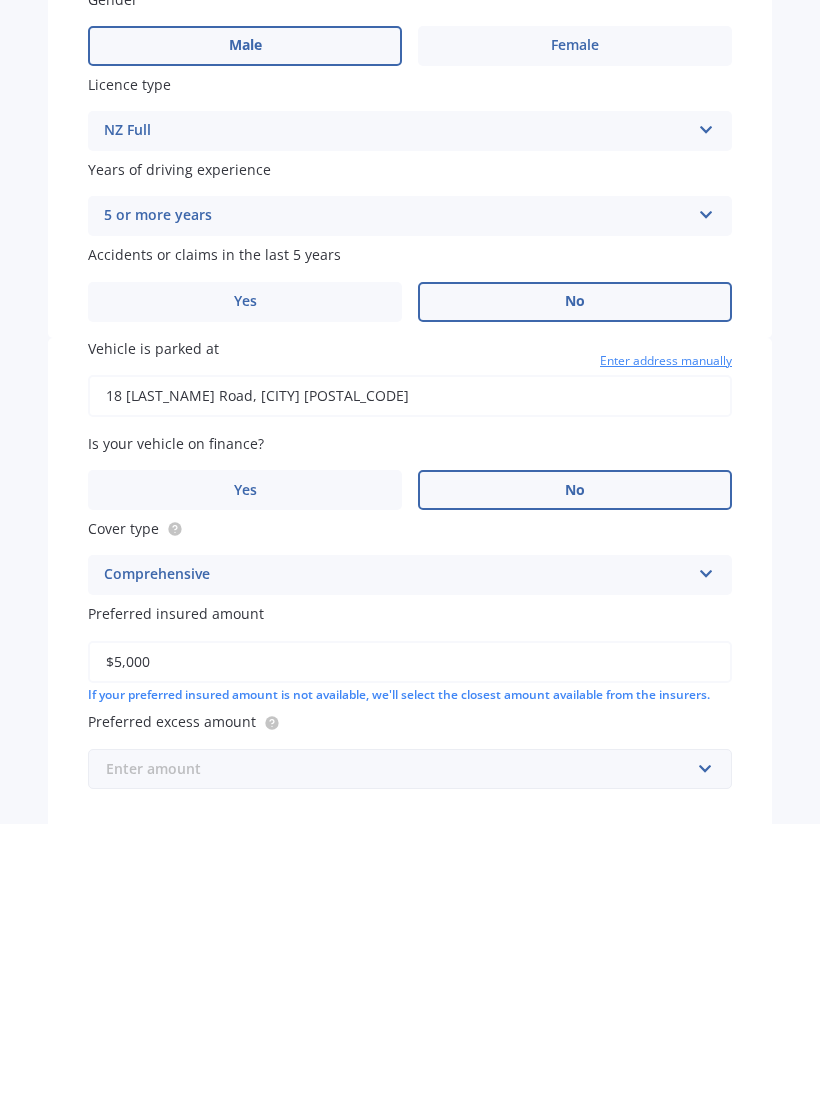 click at bounding box center (403, 1051) 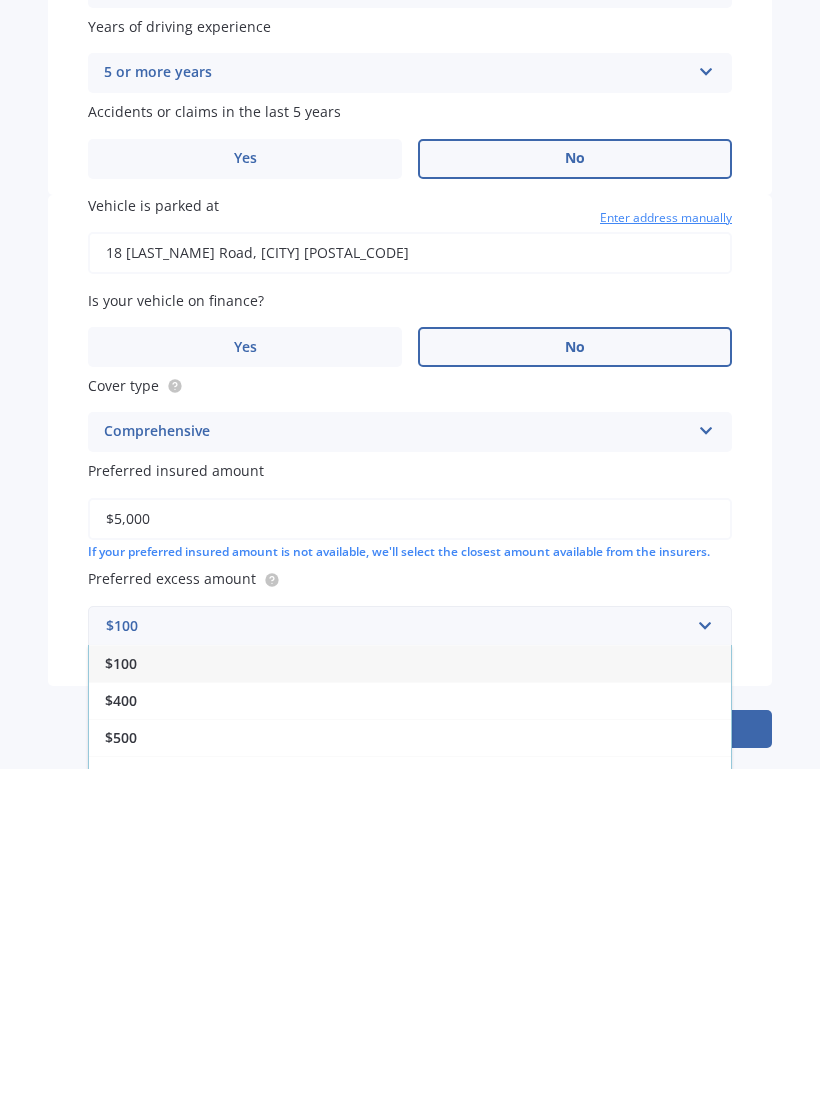 click on "$400" at bounding box center (121, 1037) 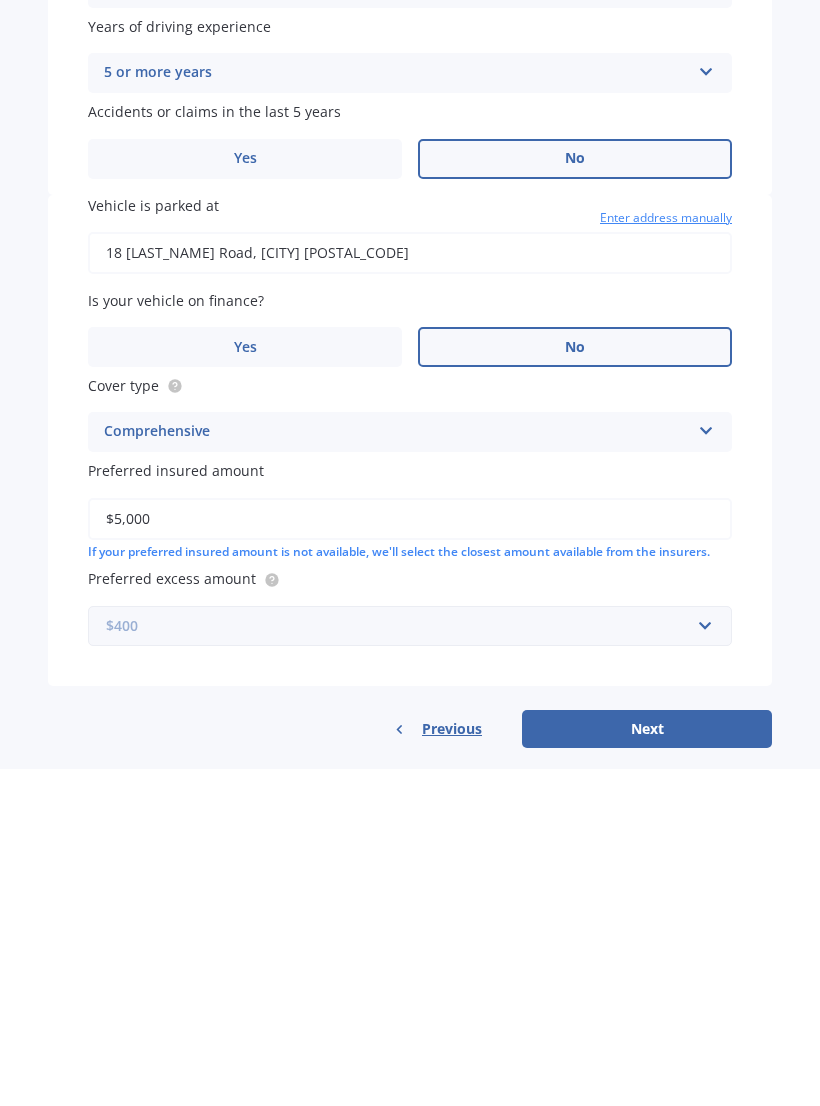 scroll, scrollTop: 623, scrollLeft: 0, axis: vertical 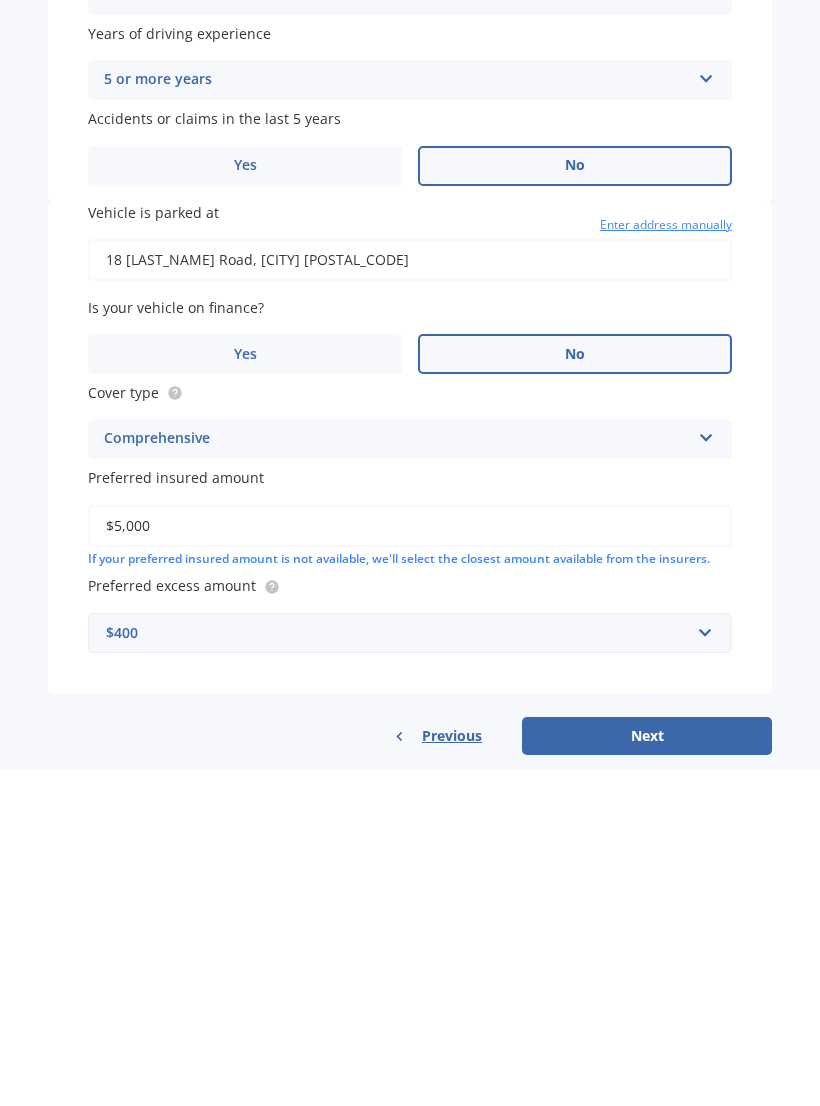 click on "Next" at bounding box center (647, 1073) 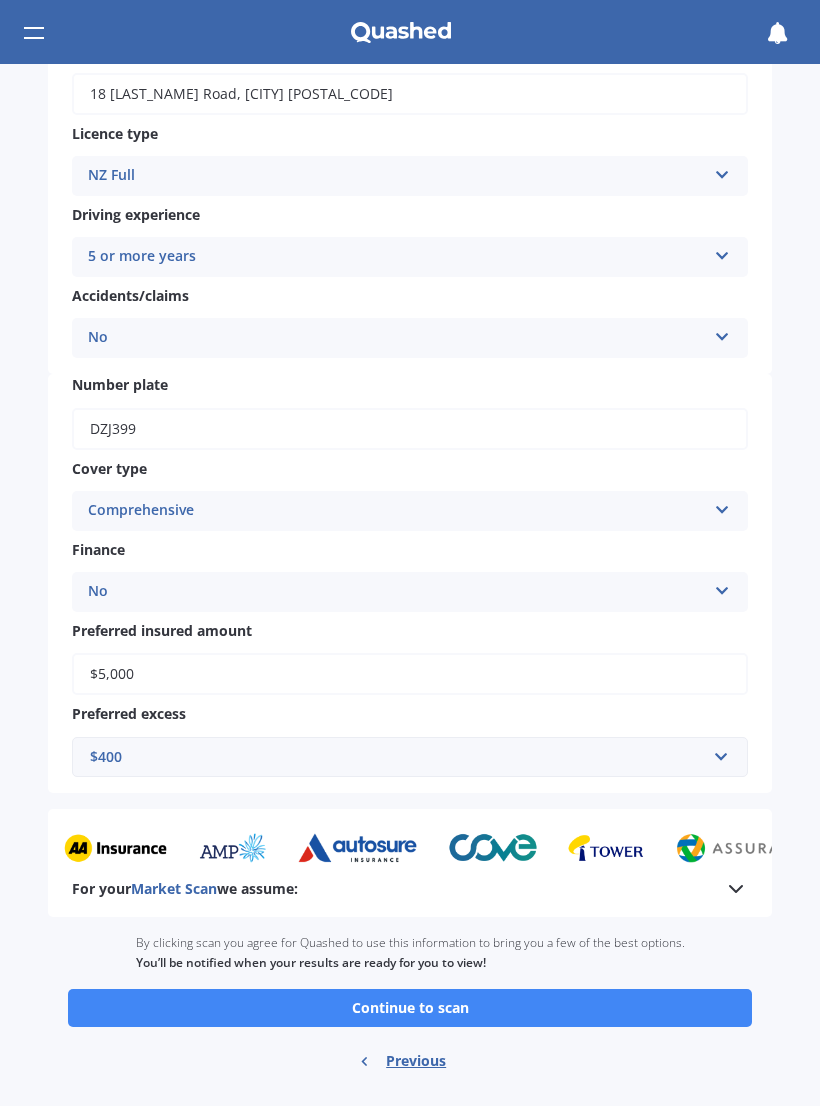 scroll, scrollTop: 359, scrollLeft: 0, axis: vertical 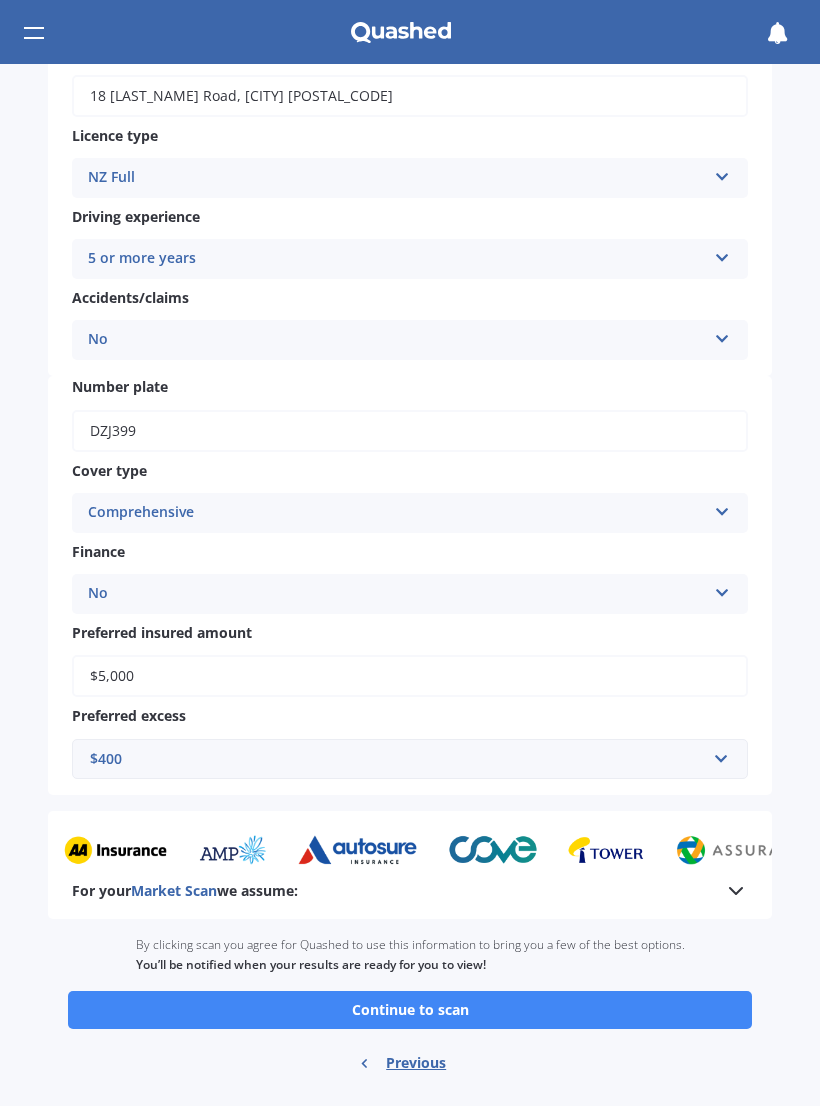 click on "Continue to scan" at bounding box center (410, 1010) 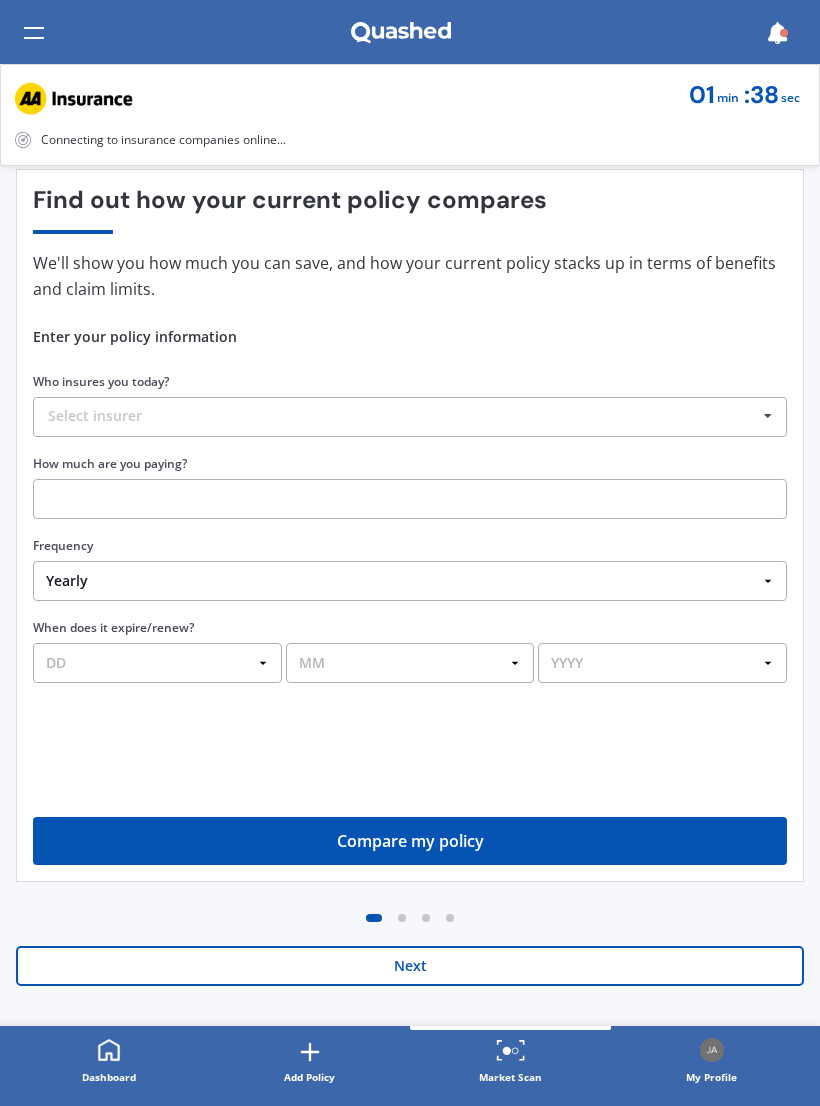 scroll, scrollTop: 0, scrollLeft: 0, axis: both 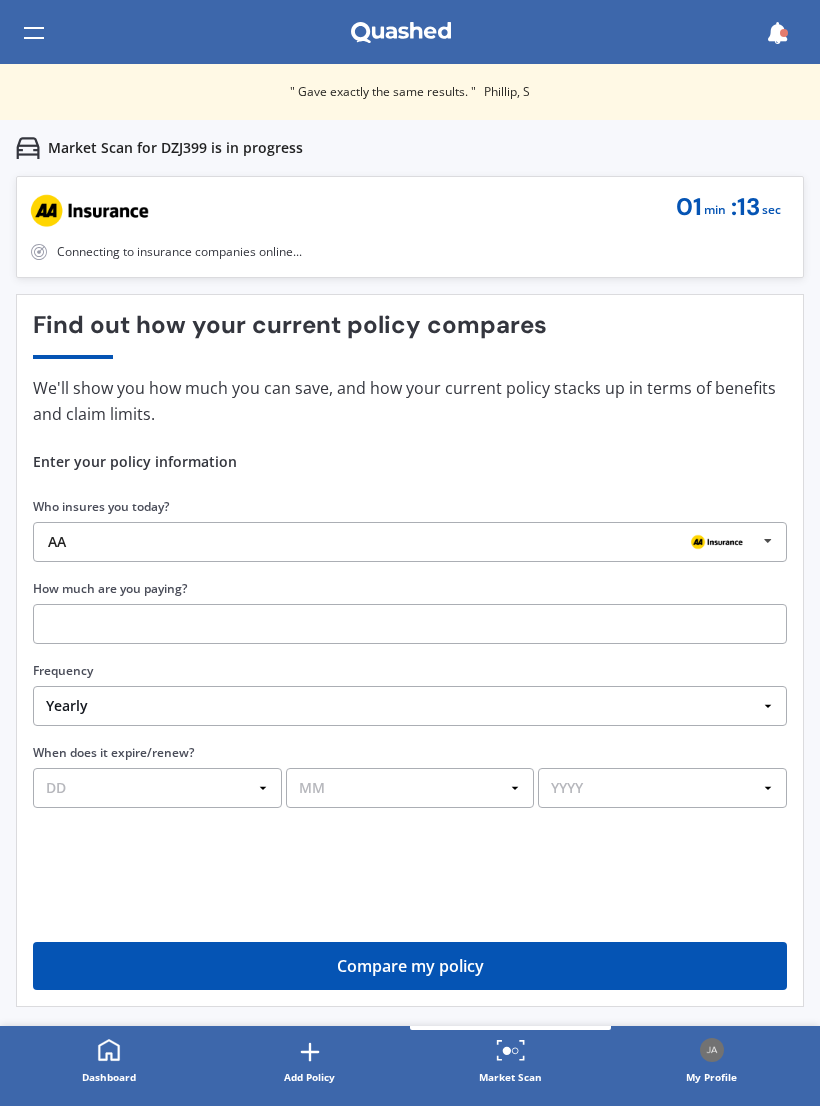 click at bounding box center [768, 541] 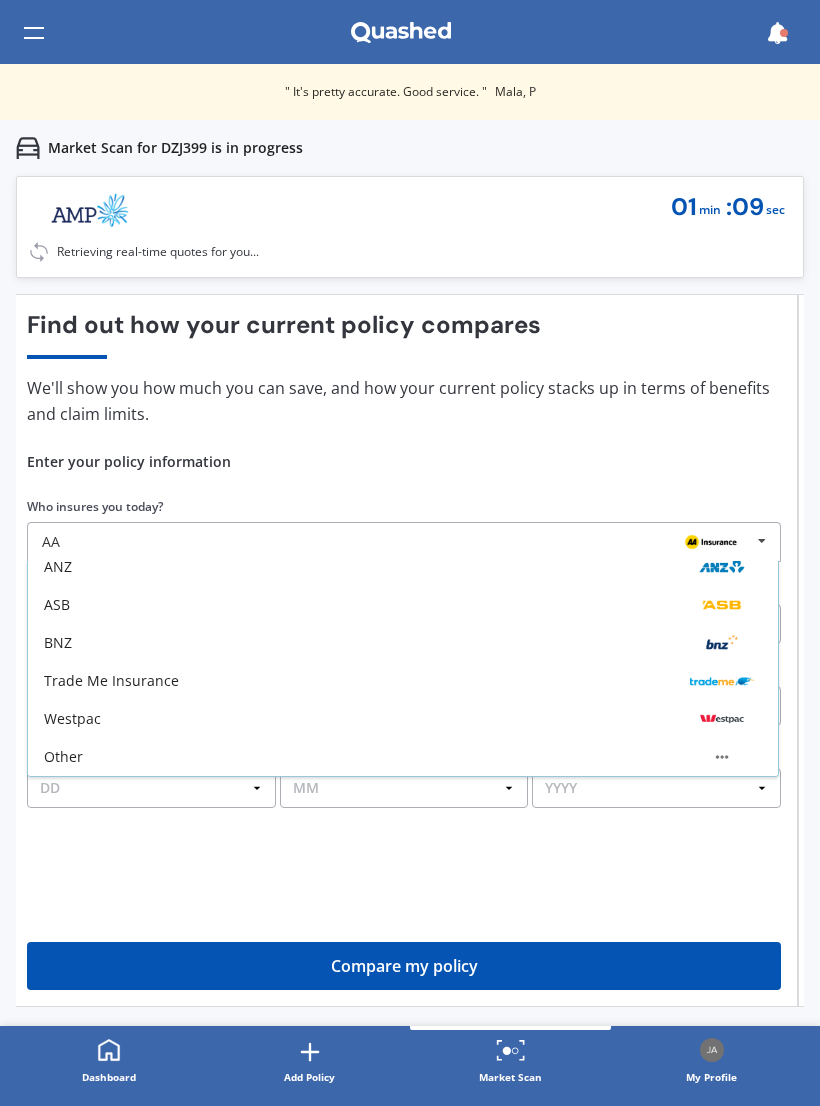 scroll, scrollTop: 203, scrollLeft: 0, axis: vertical 